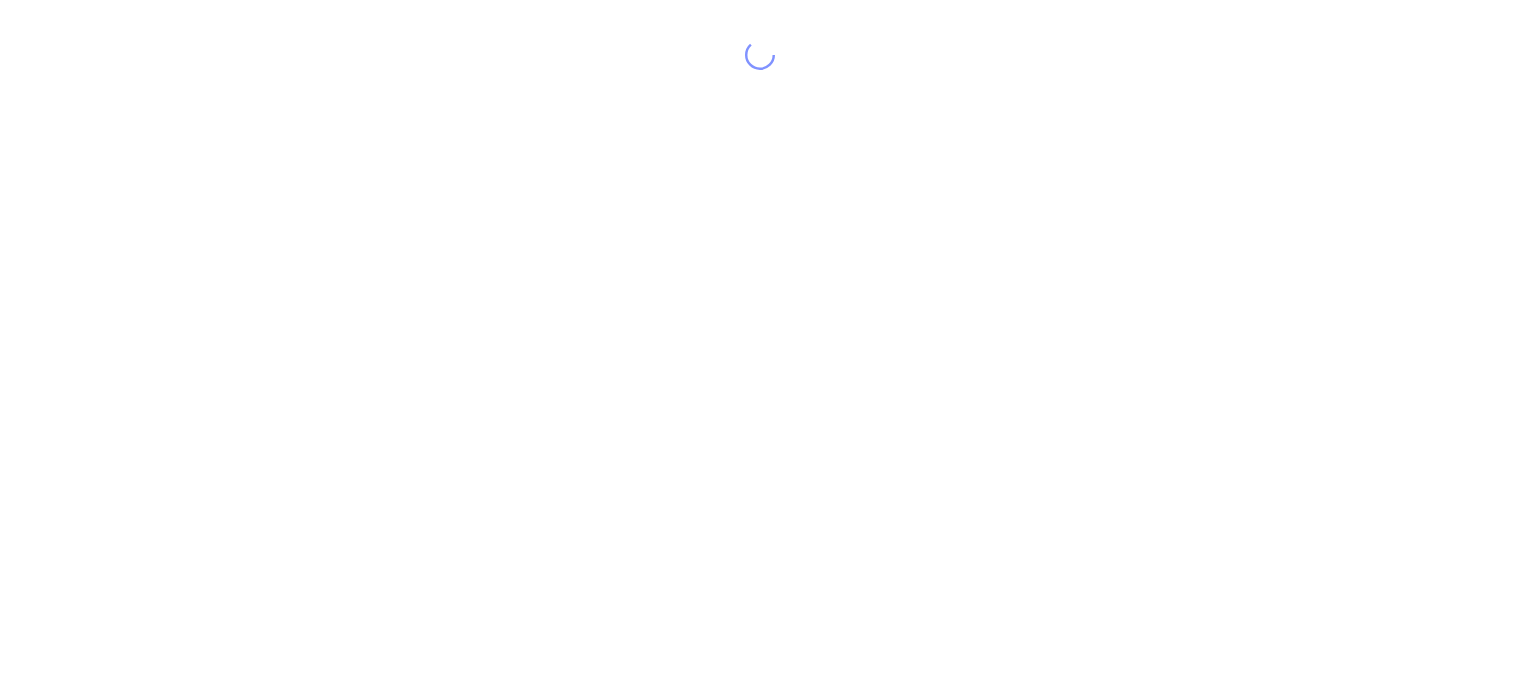 scroll, scrollTop: 0, scrollLeft: 0, axis: both 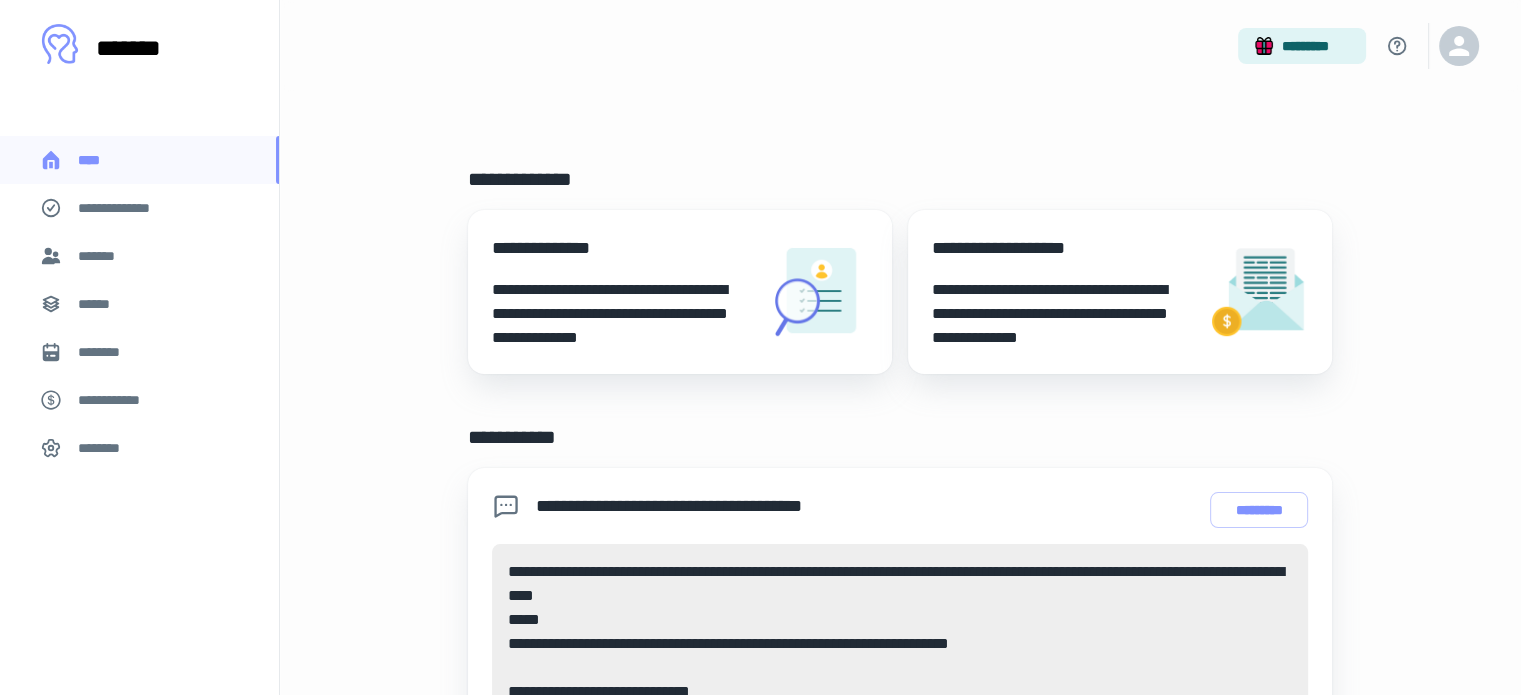 click on "*******" at bounding box center [101, 256] 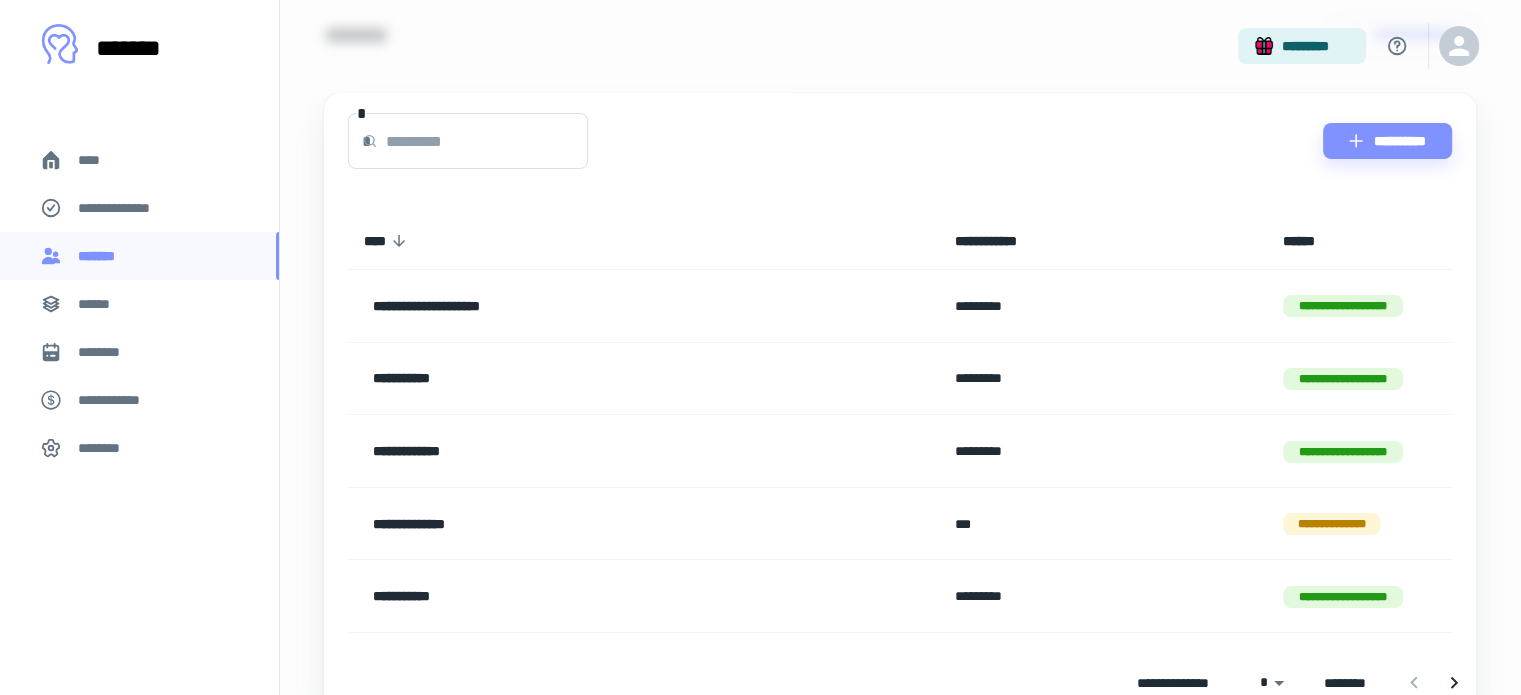 scroll, scrollTop: 100, scrollLeft: 0, axis: vertical 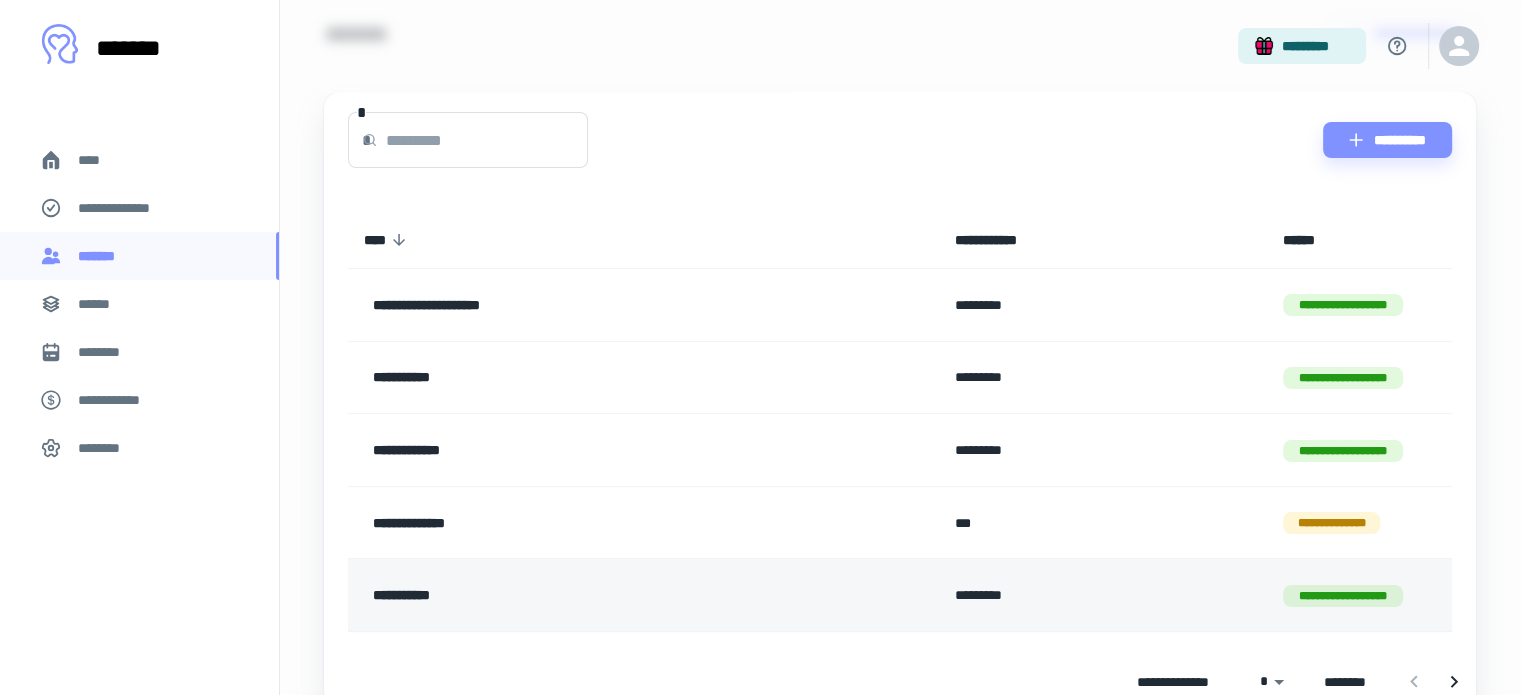 click on "**********" at bounding box center (589, 595) 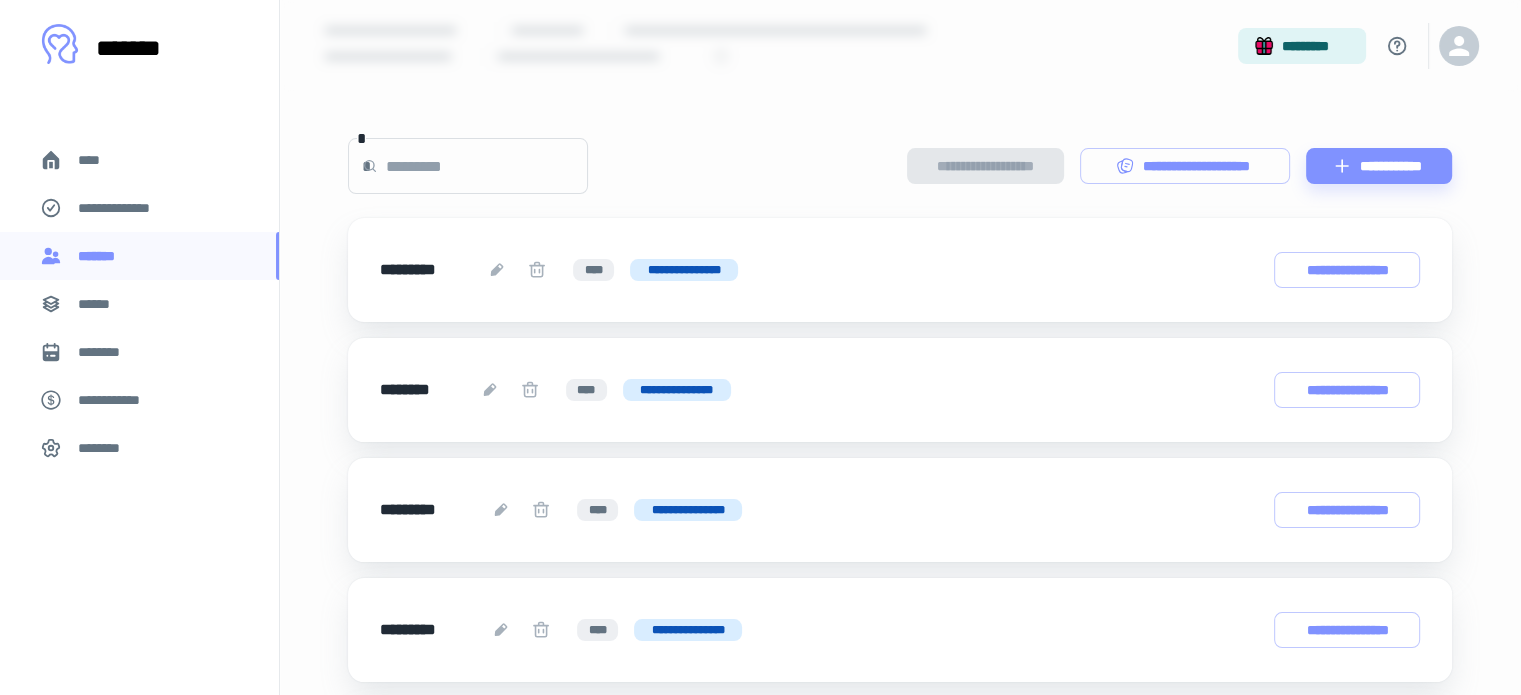 scroll, scrollTop: 0, scrollLeft: 0, axis: both 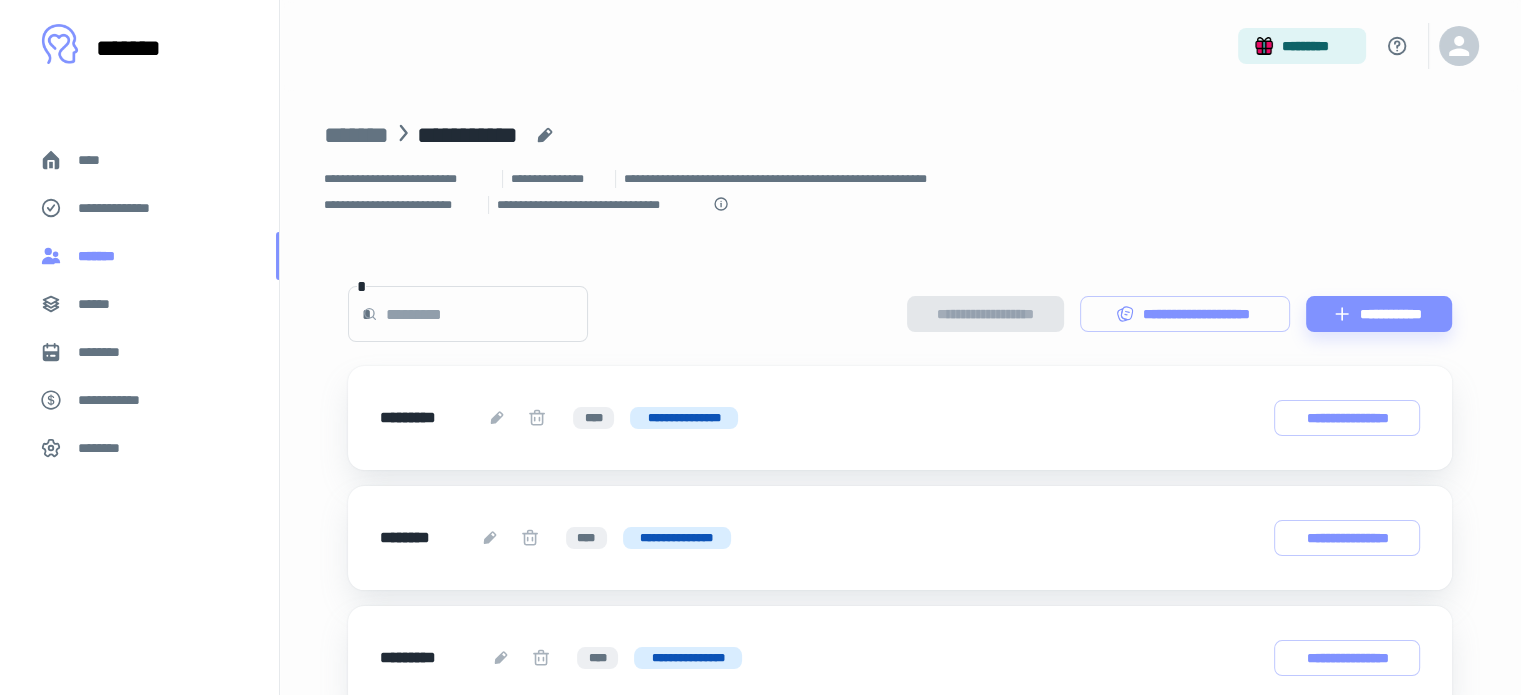 click on "*******" at bounding box center (139, 256) 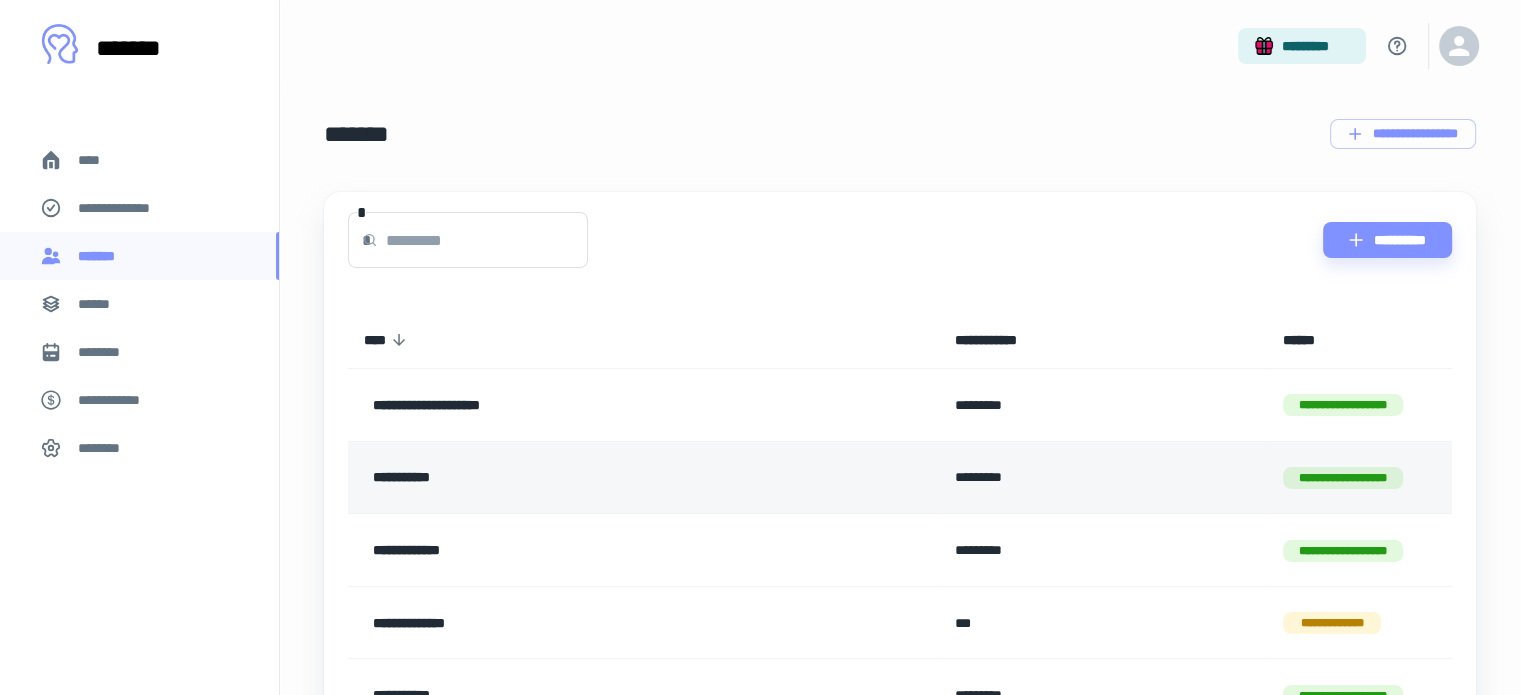 scroll, scrollTop: 58, scrollLeft: 0, axis: vertical 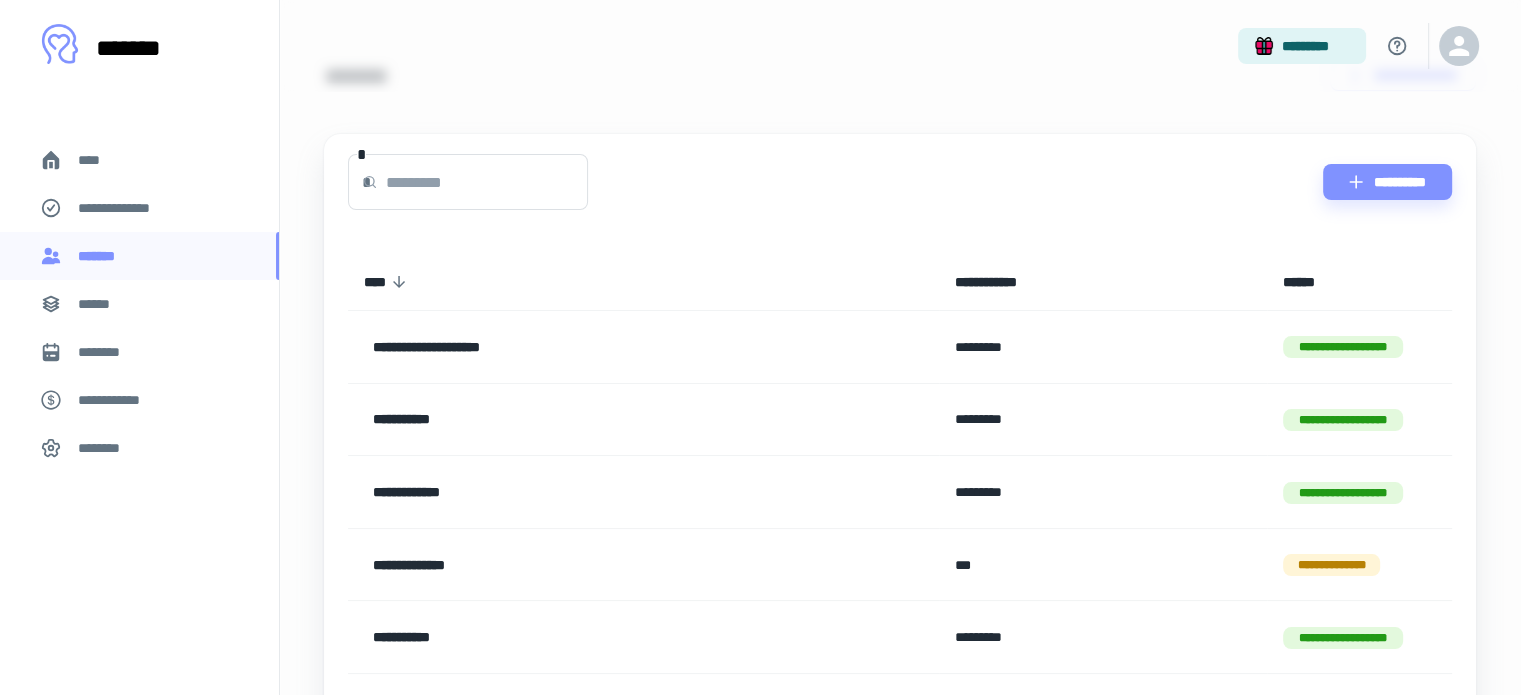 click on "**********" at bounding box center [589, 347] 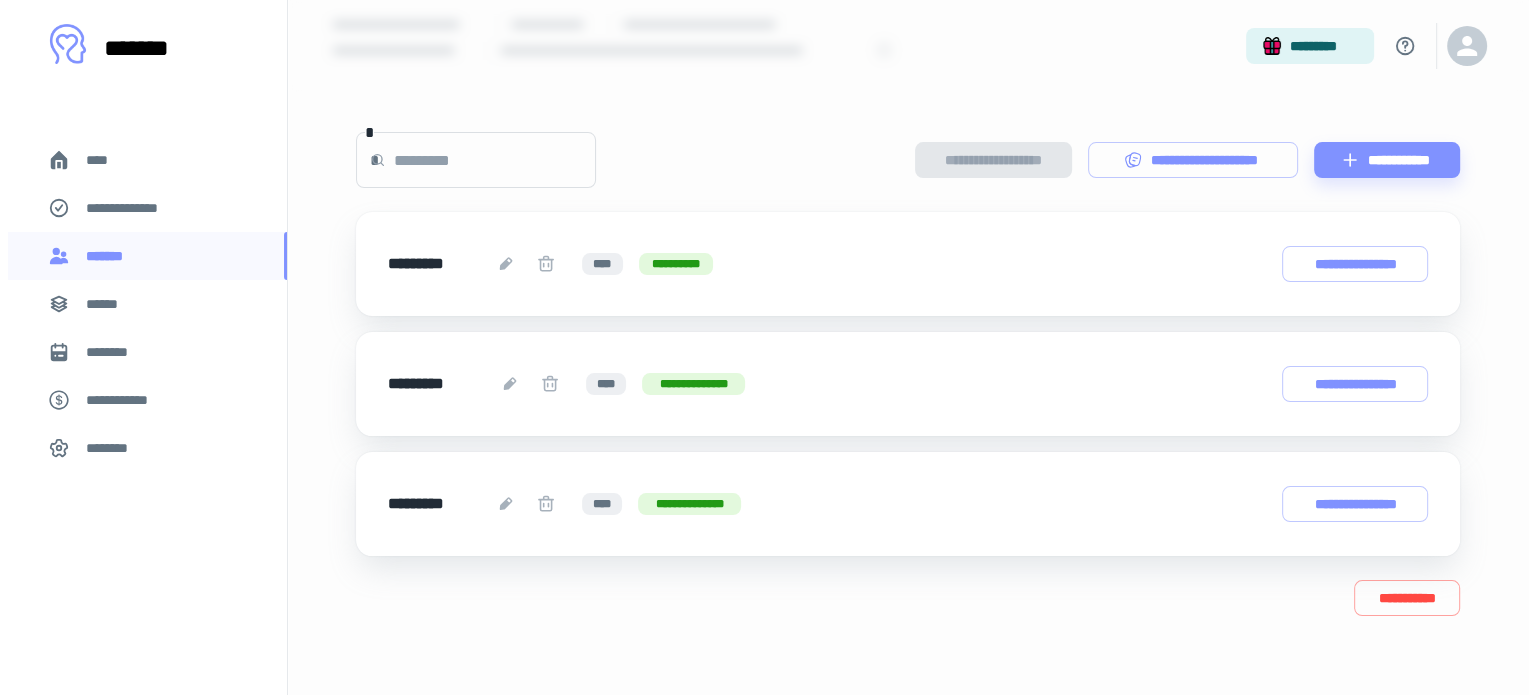 scroll, scrollTop: 0, scrollLeft: 0, axis: both 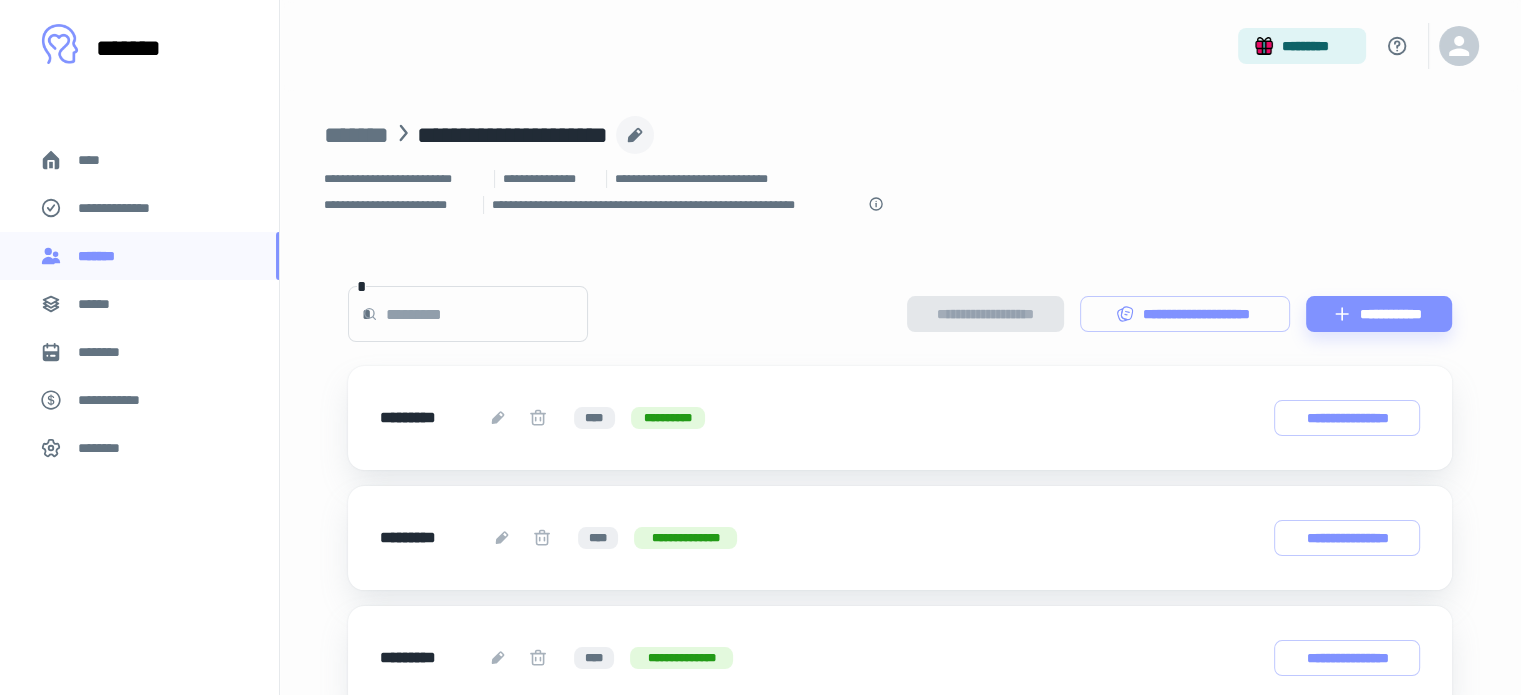 click 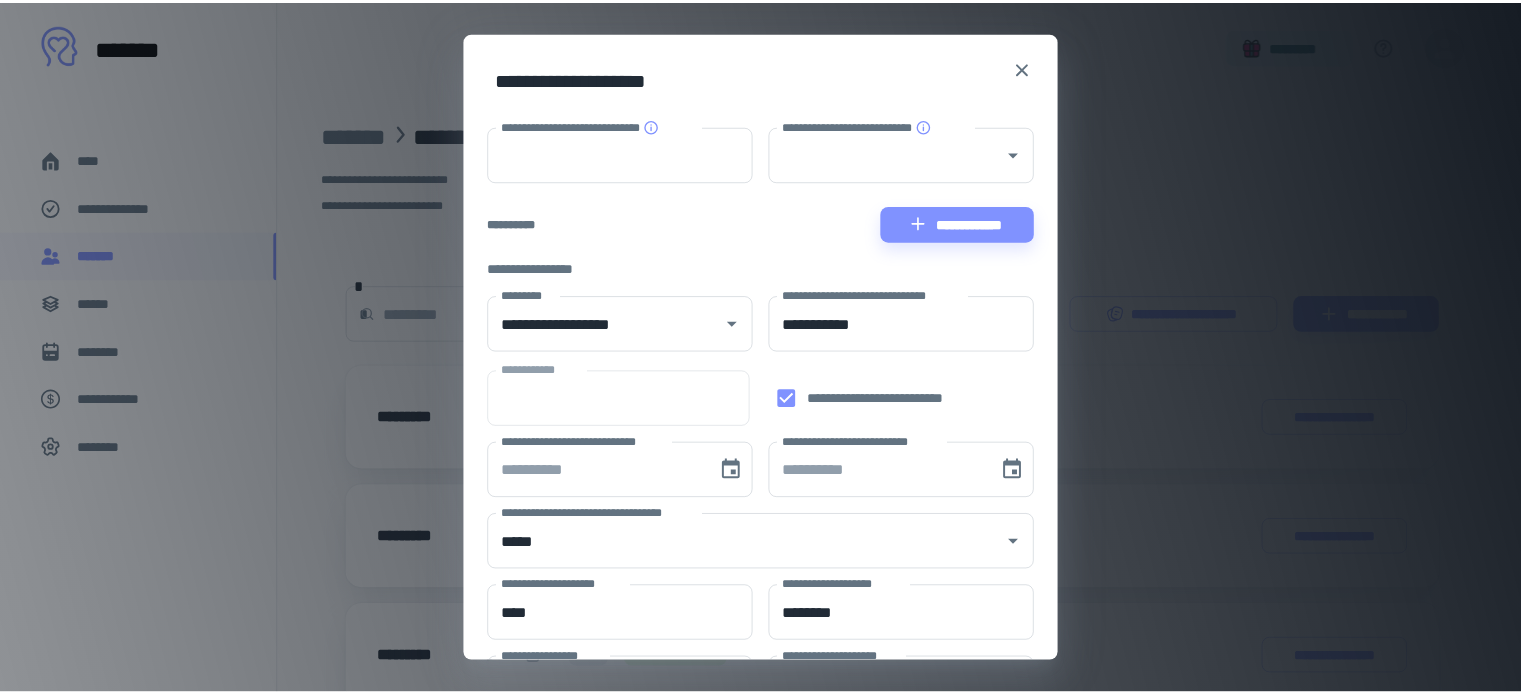 scroll, scrollTop: 0, scrollLeft: 0, axis: both 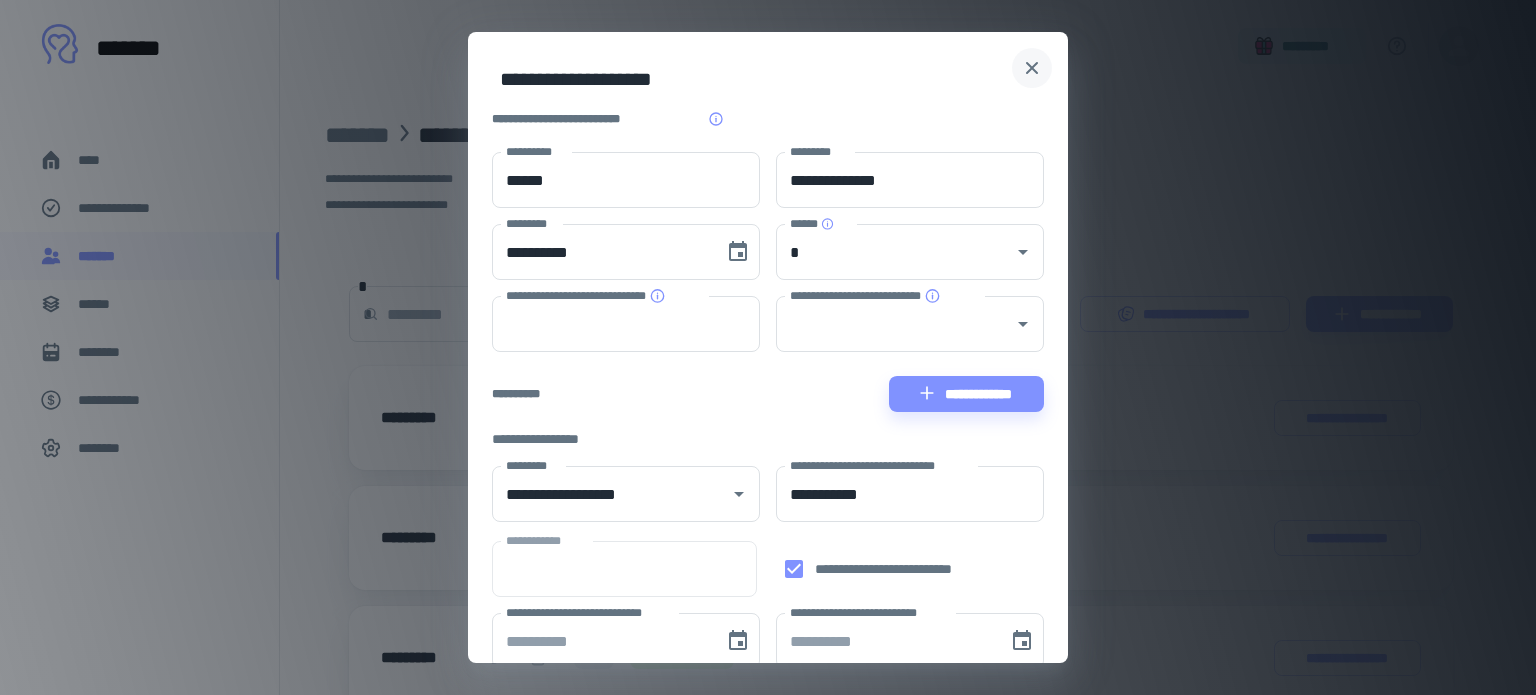 click 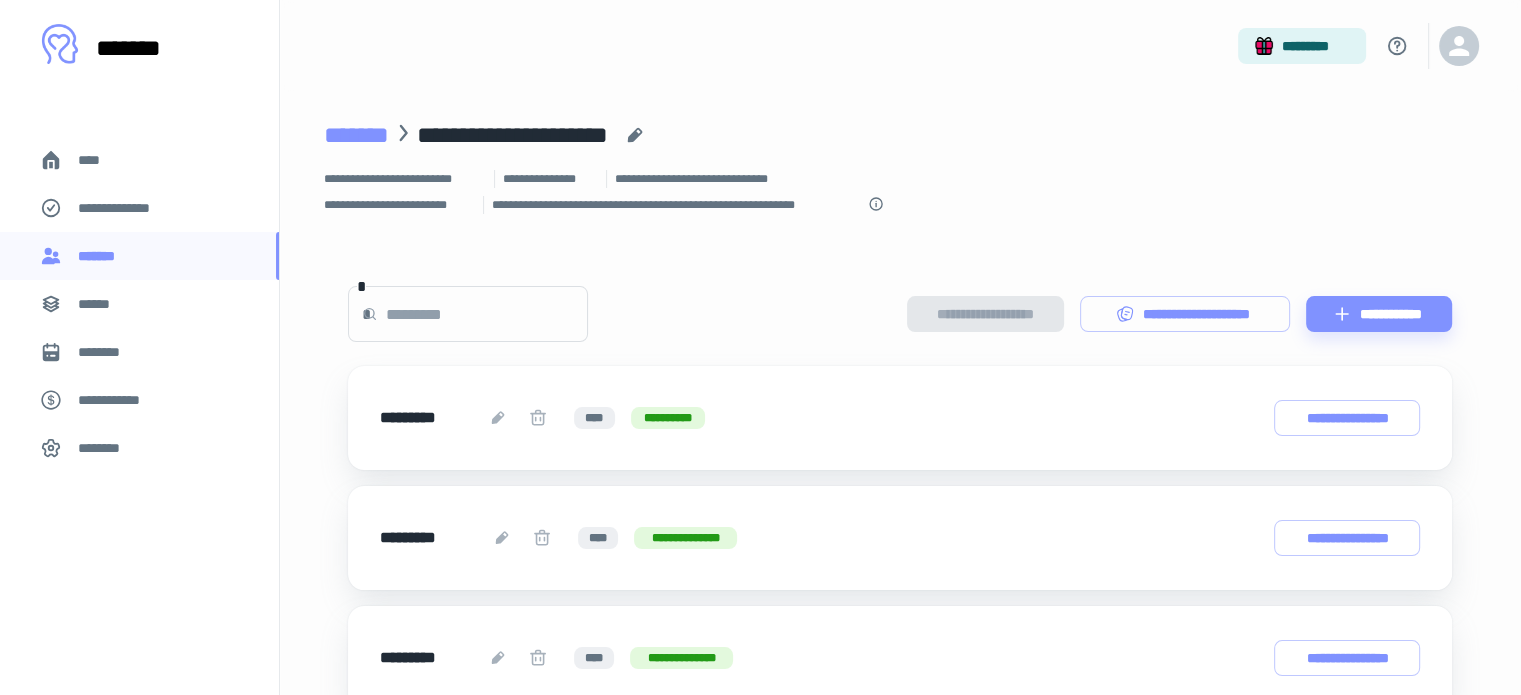 click on "*******" at bounding box center (356, 135) 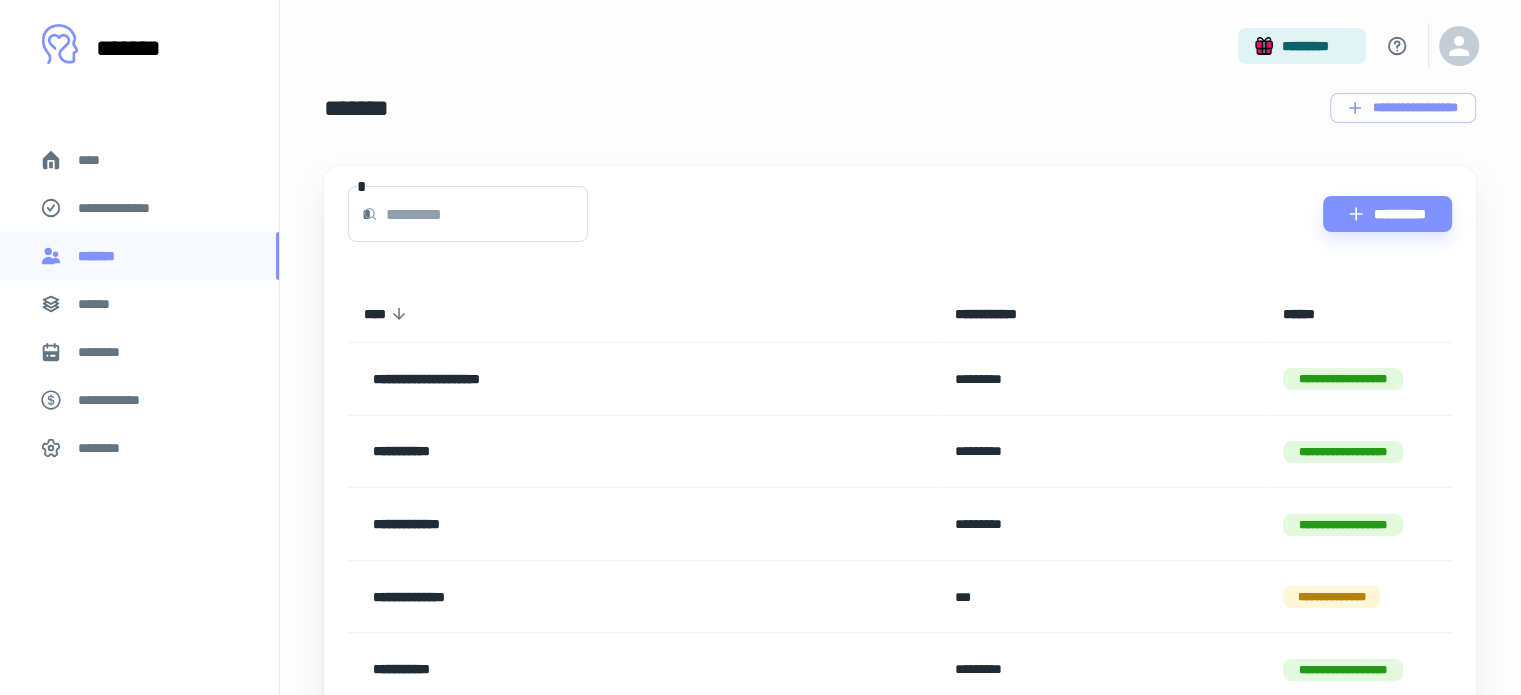 scroll, scrollTop: 27, scrollLeft: 0, axis: vertical 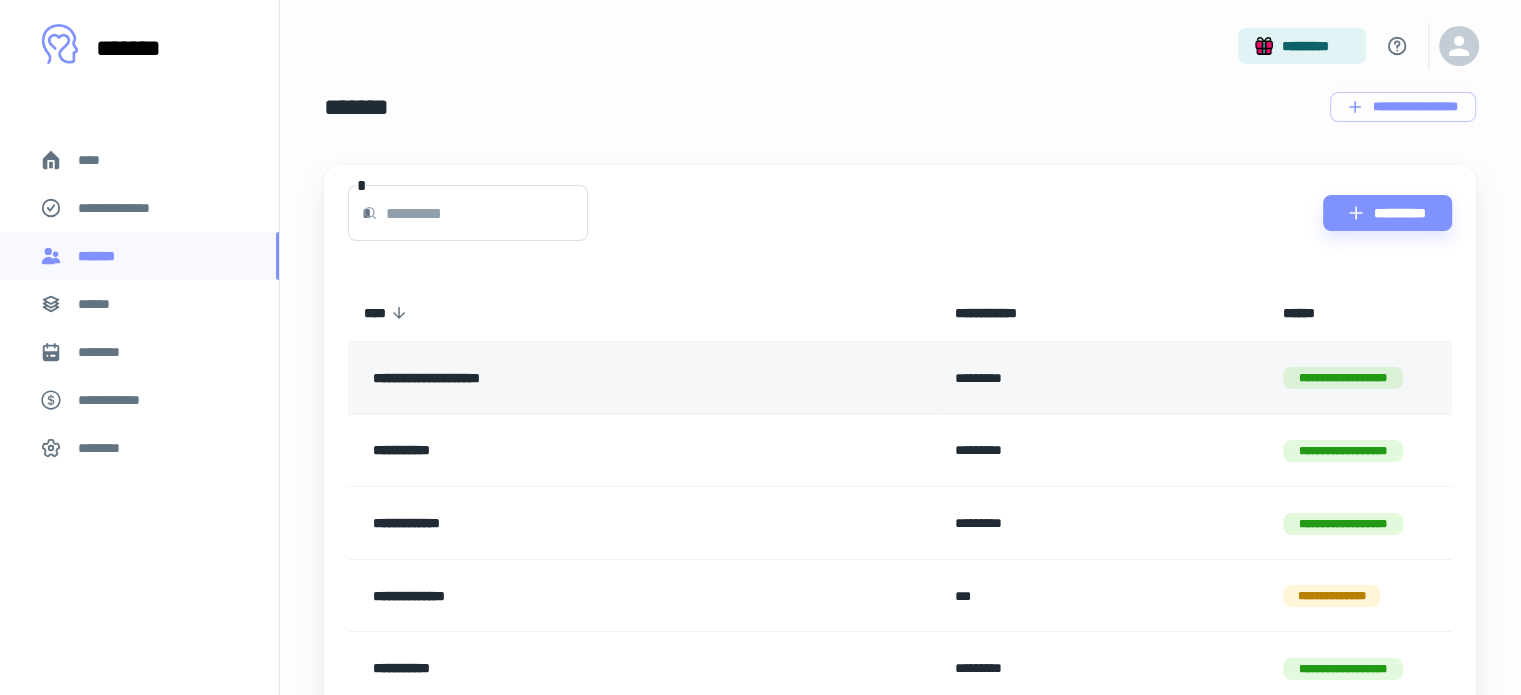 click on "**********" at bounding box center [589, 378] 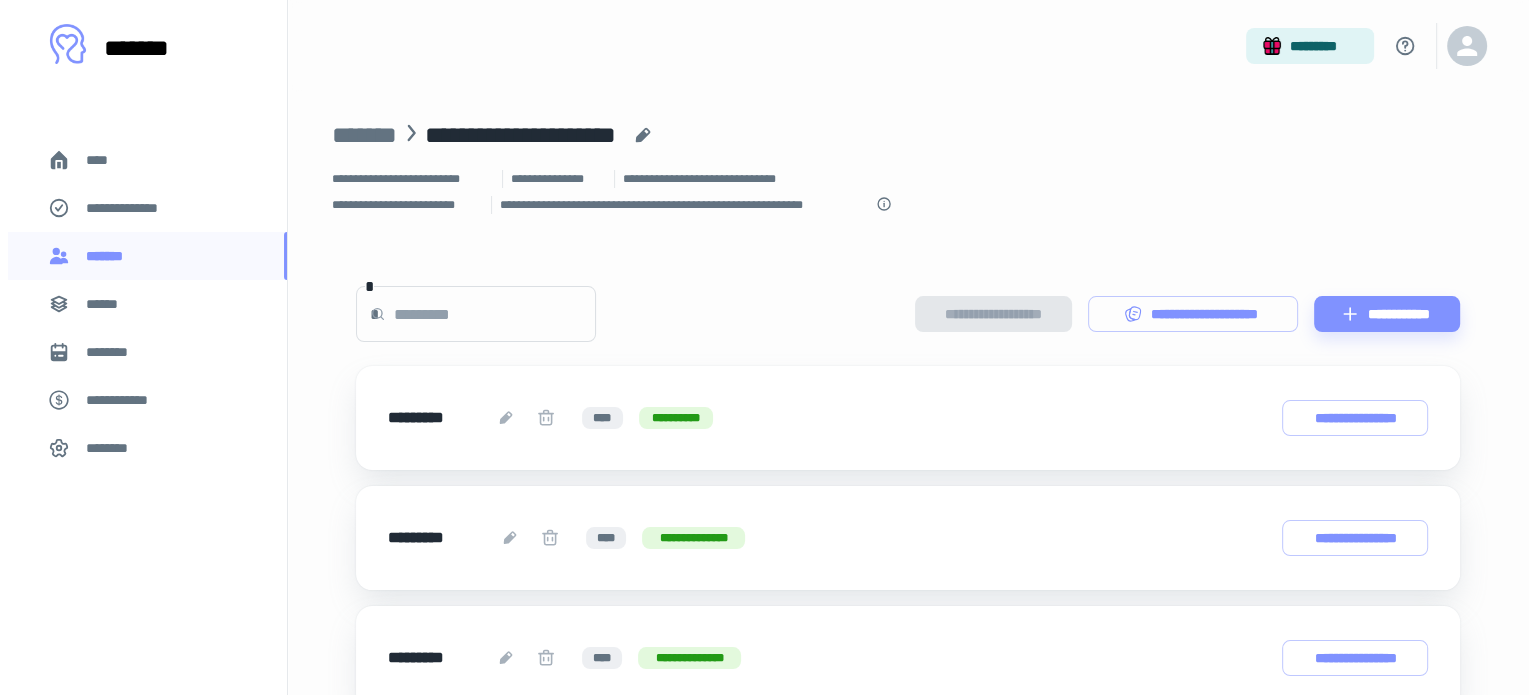 scroll, scrollTop: 154, scrollLeft: 0, axis: vertical 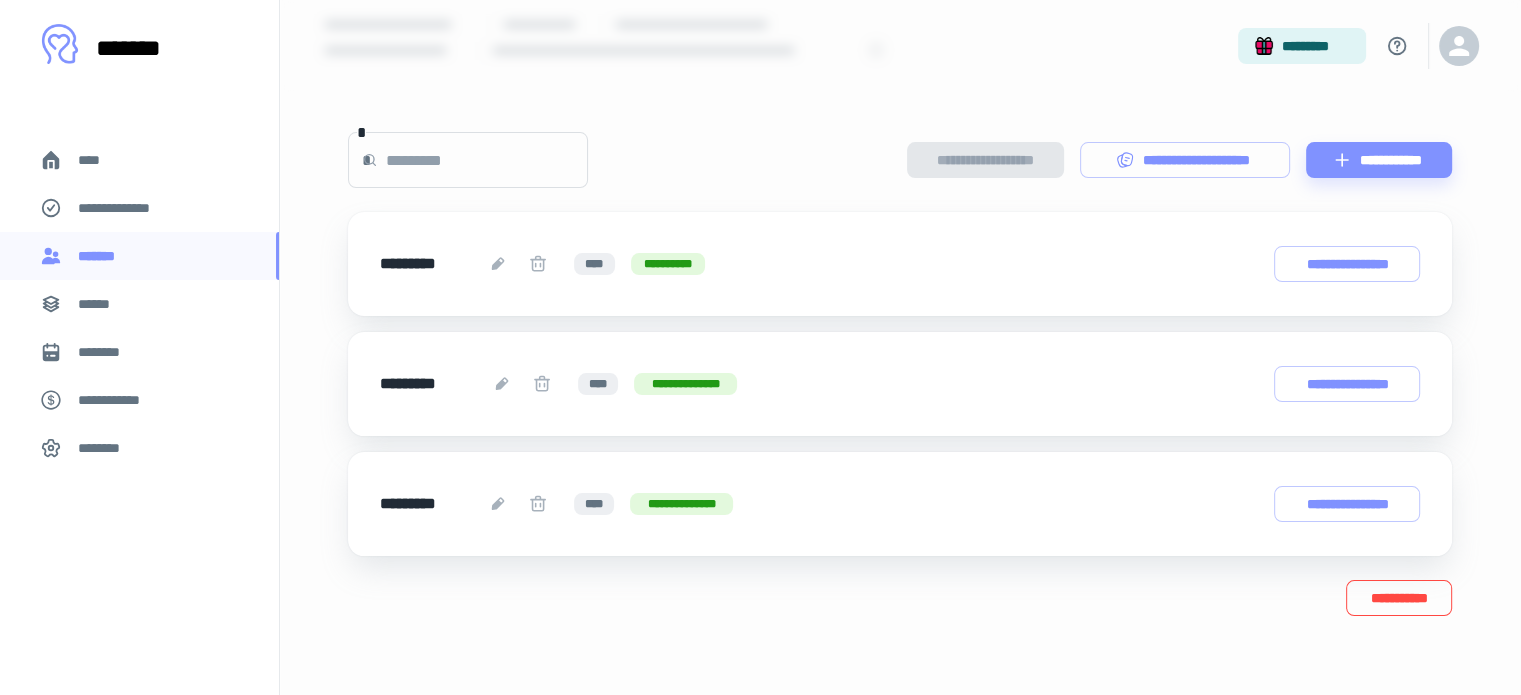 click on "**********" at bounding box center (1399, 598) 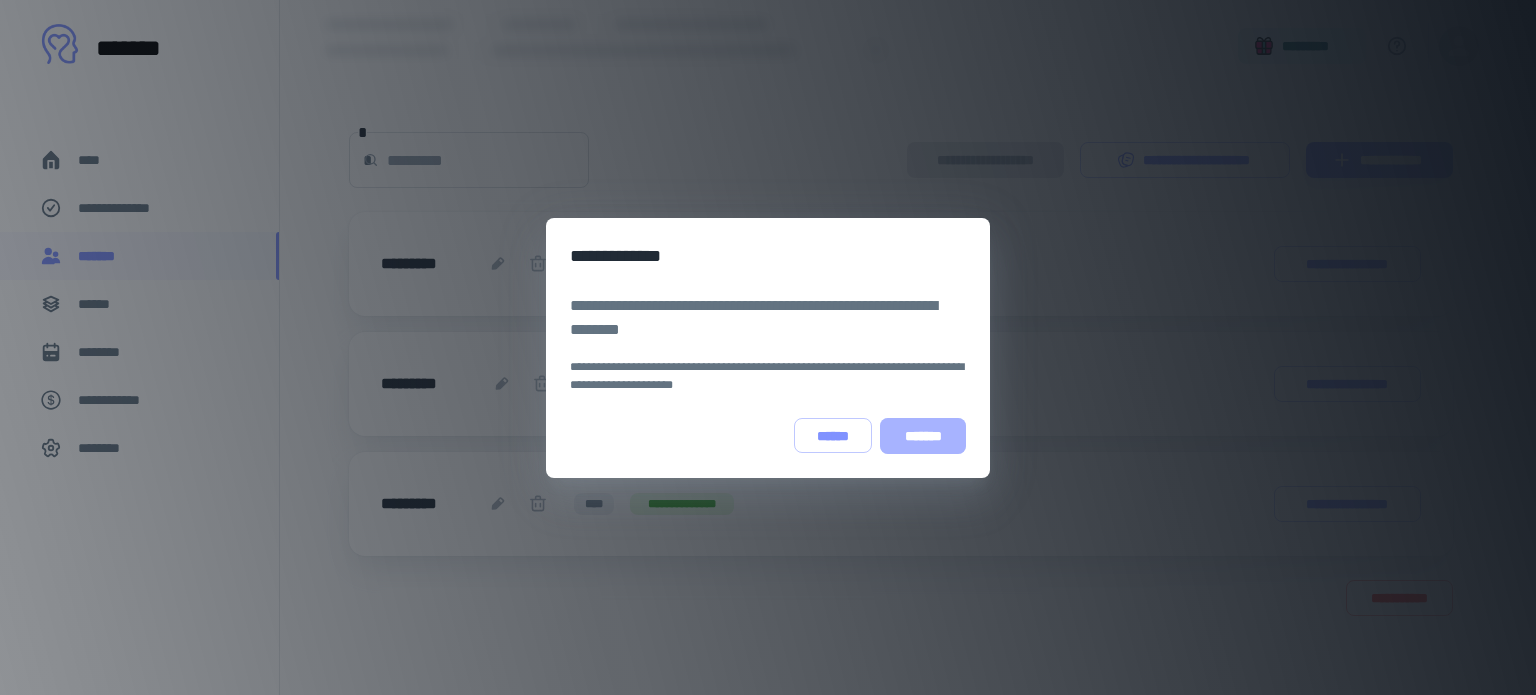 click on "*******" at bounding box center (923, 436) 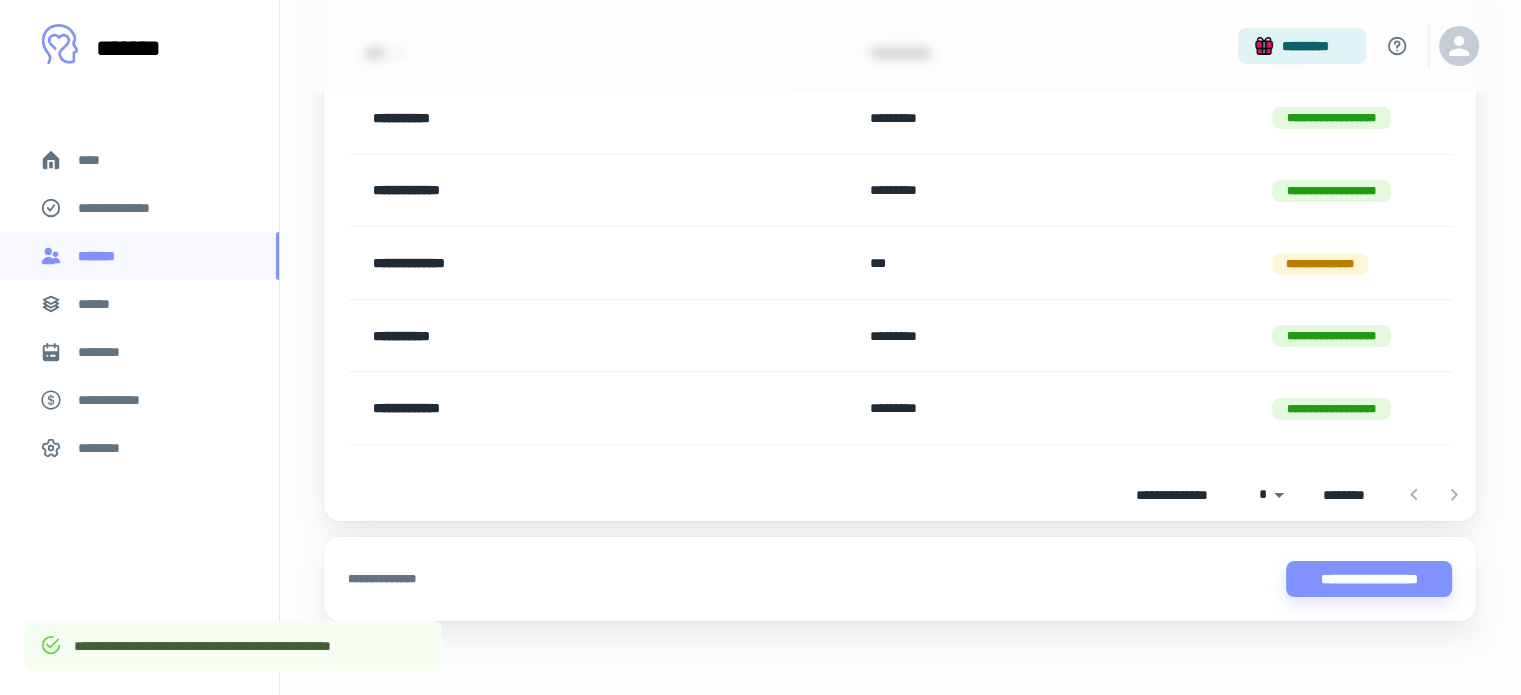 scroll, scrollTop: 292, scrollLeft: 0, axis: vertical 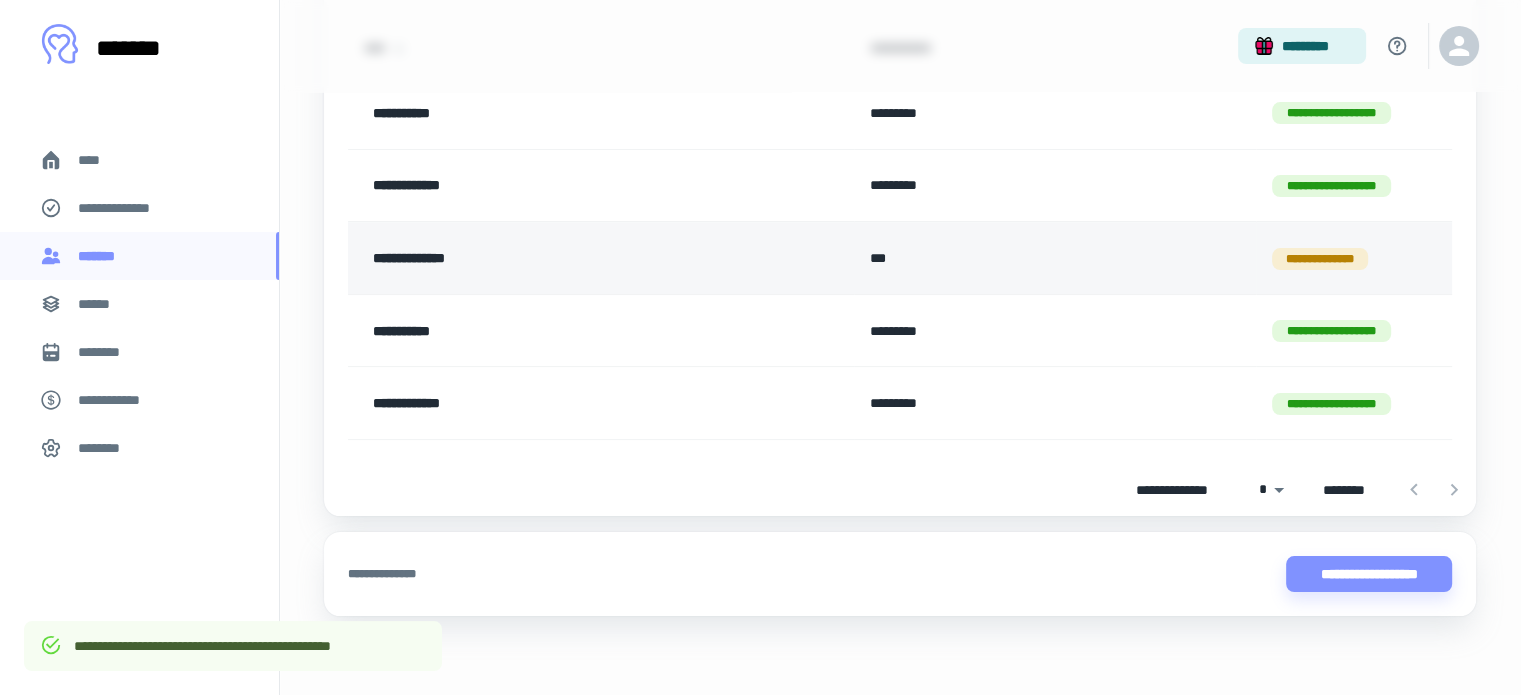 click on "**********" at bounding box center [542, 258] 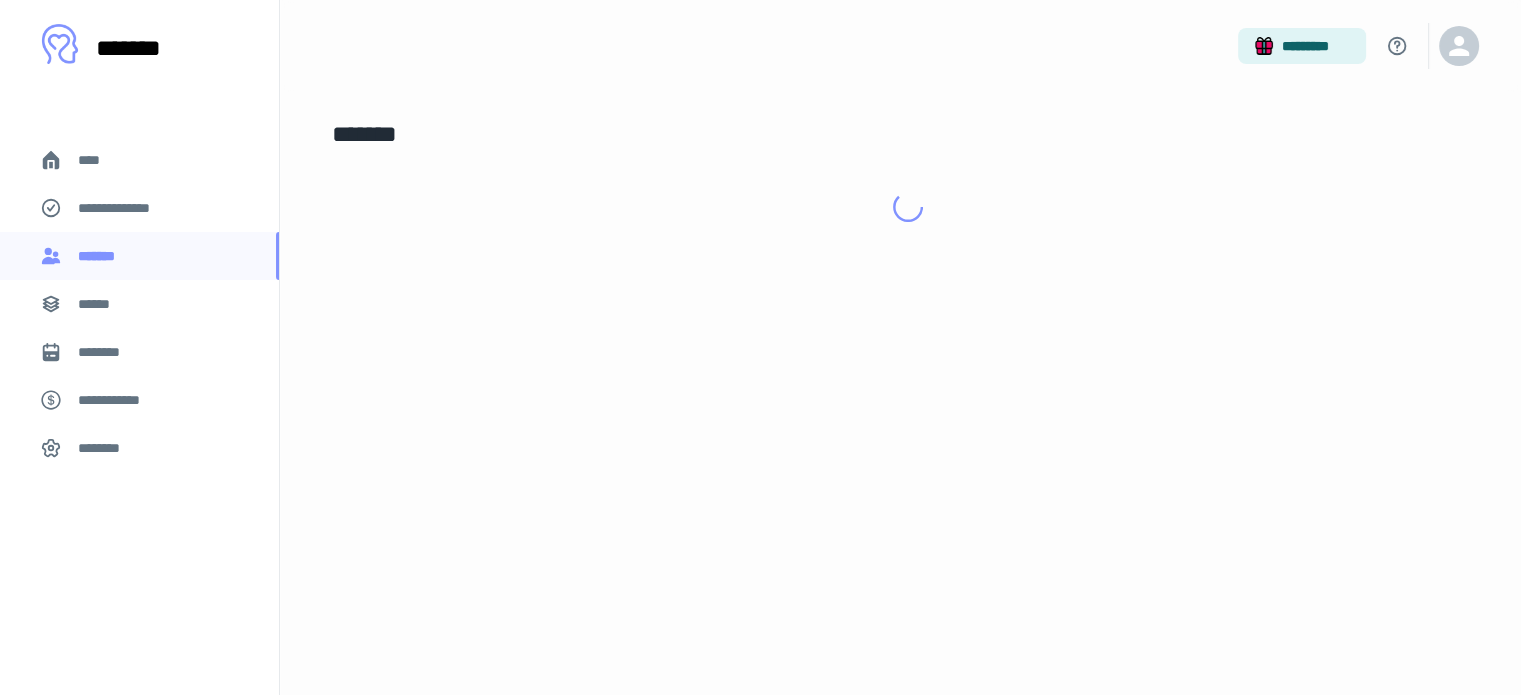 scroll, scrollTop: 0, scrollLeft: 0, axis: both 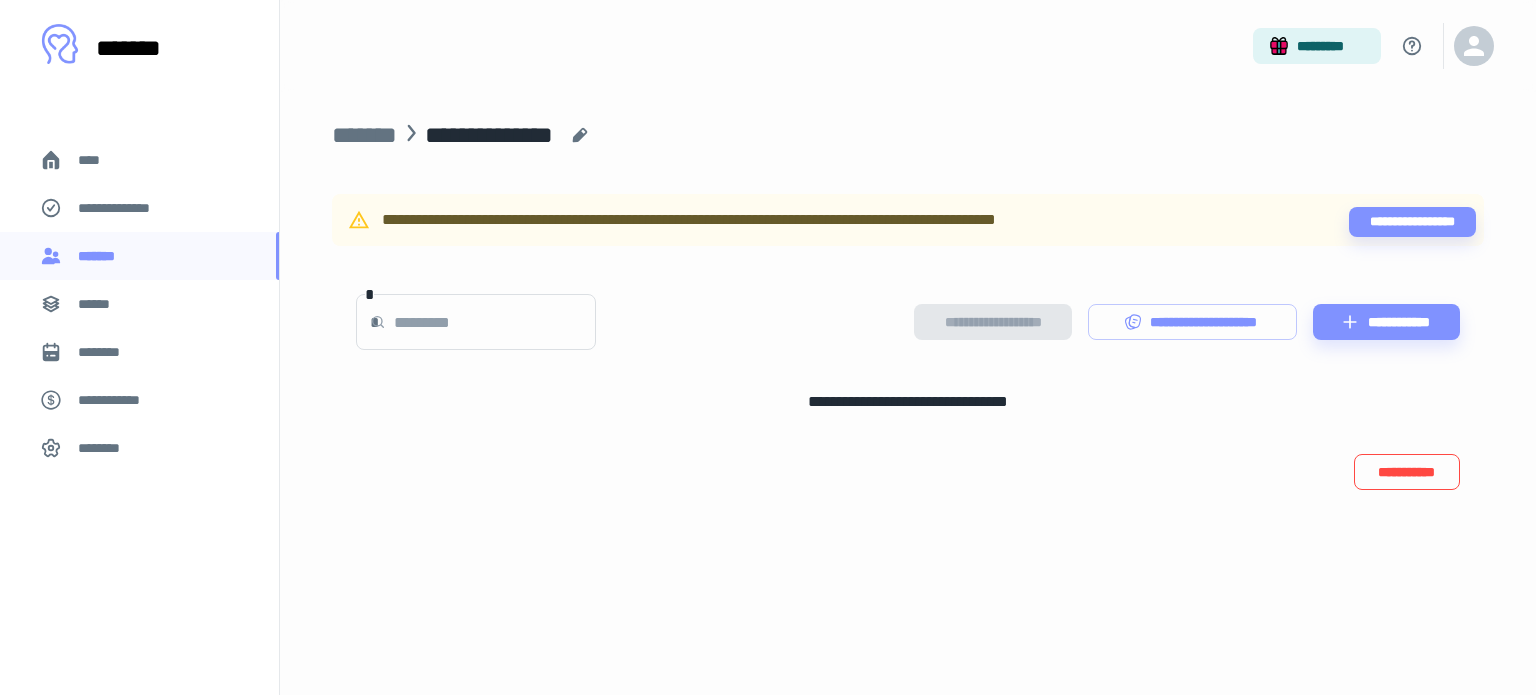 click on "**********" at bounding box center (1407, 472) 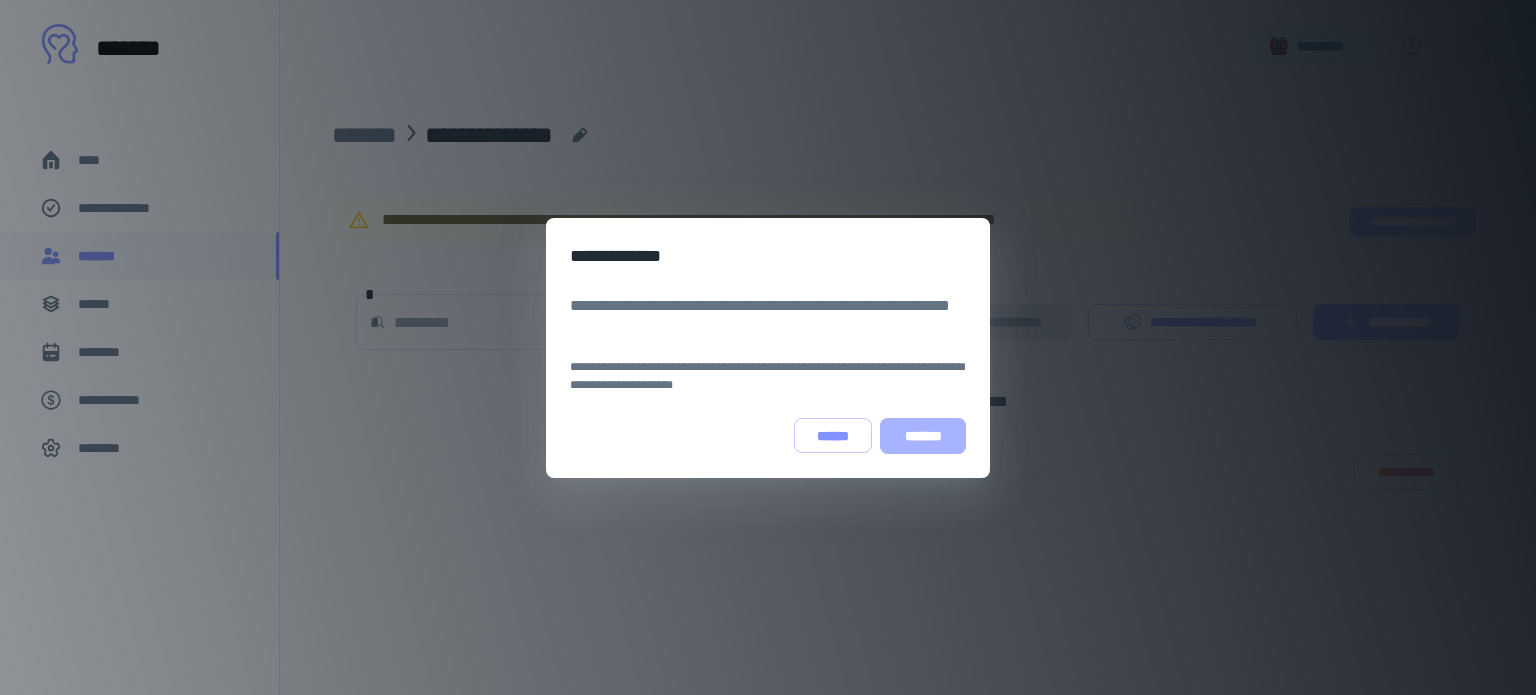 click on "*******" at bounding box center (923, 436) 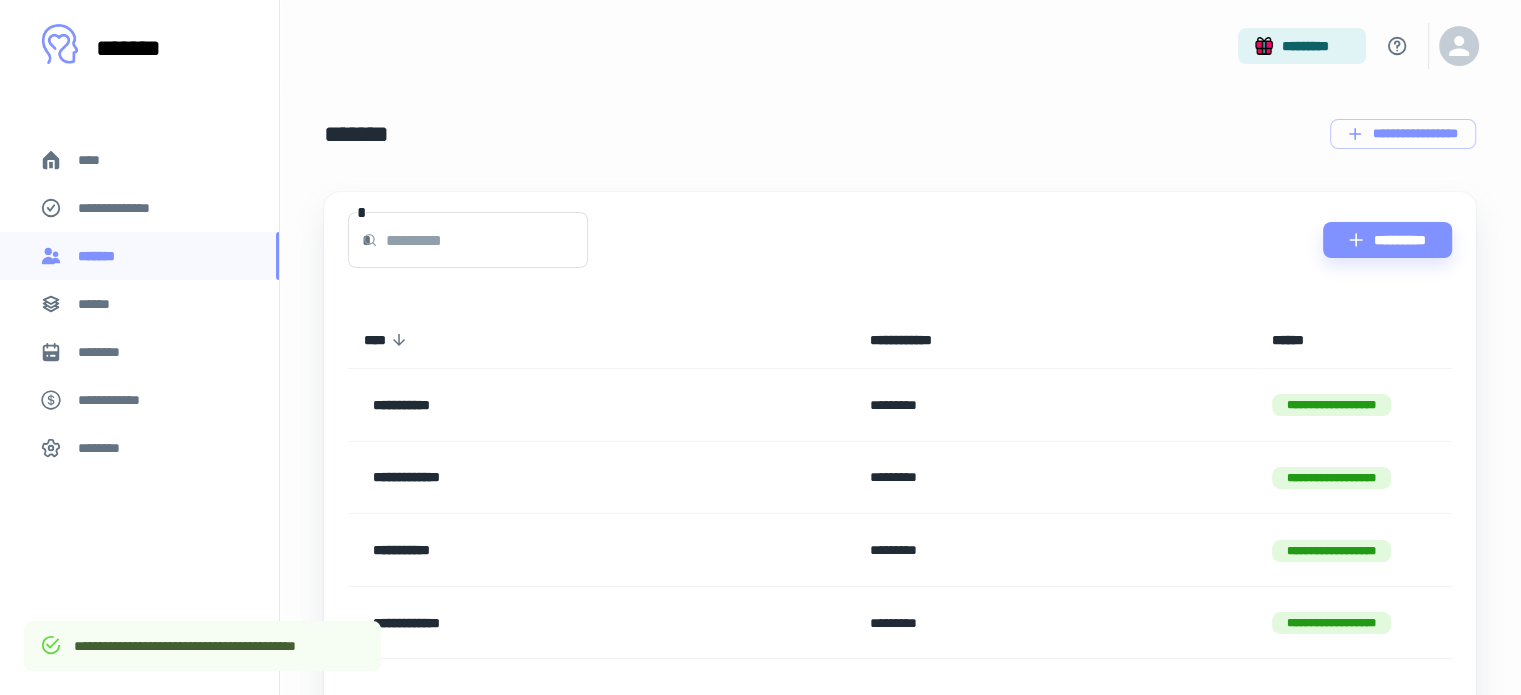 scroll, scrollTop: 220, scrollLeft: 0, axis: vertical 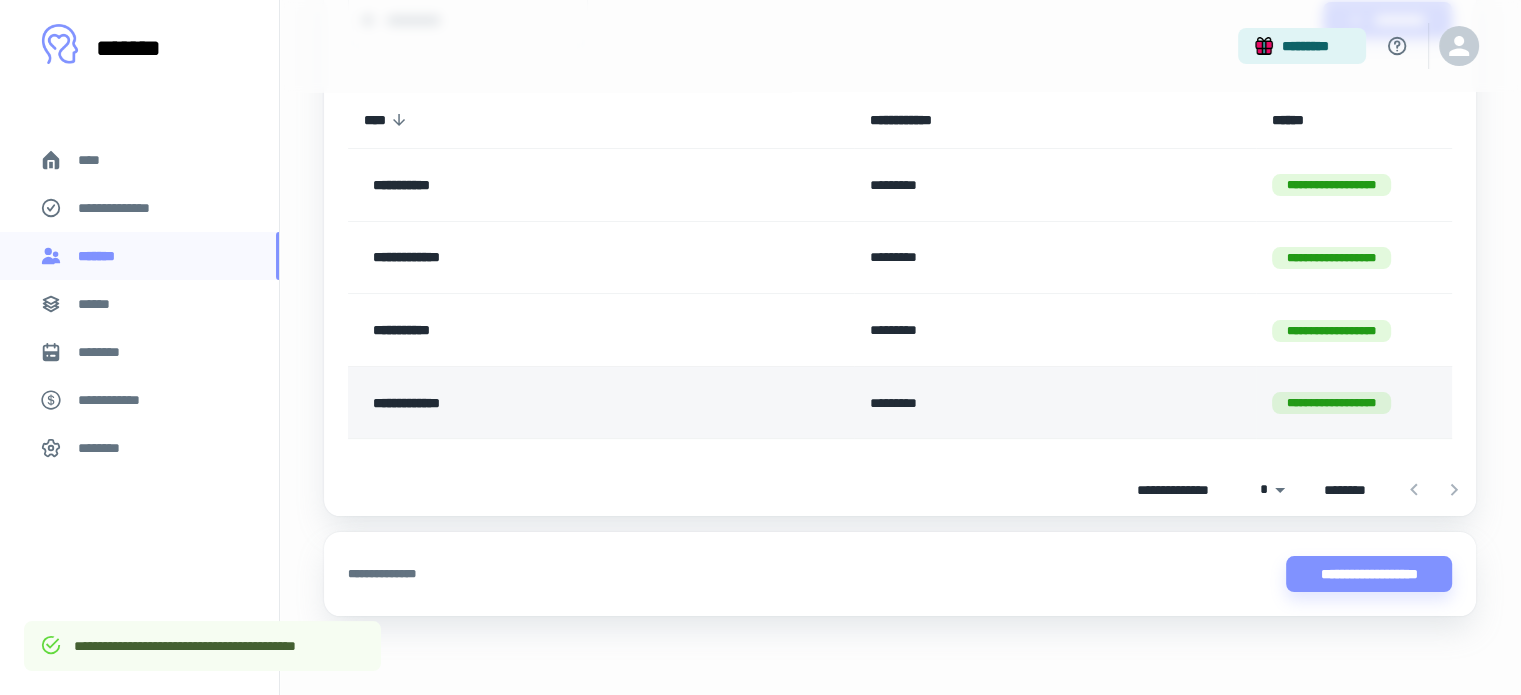 click on "**********" at bounding box center [542, 403] 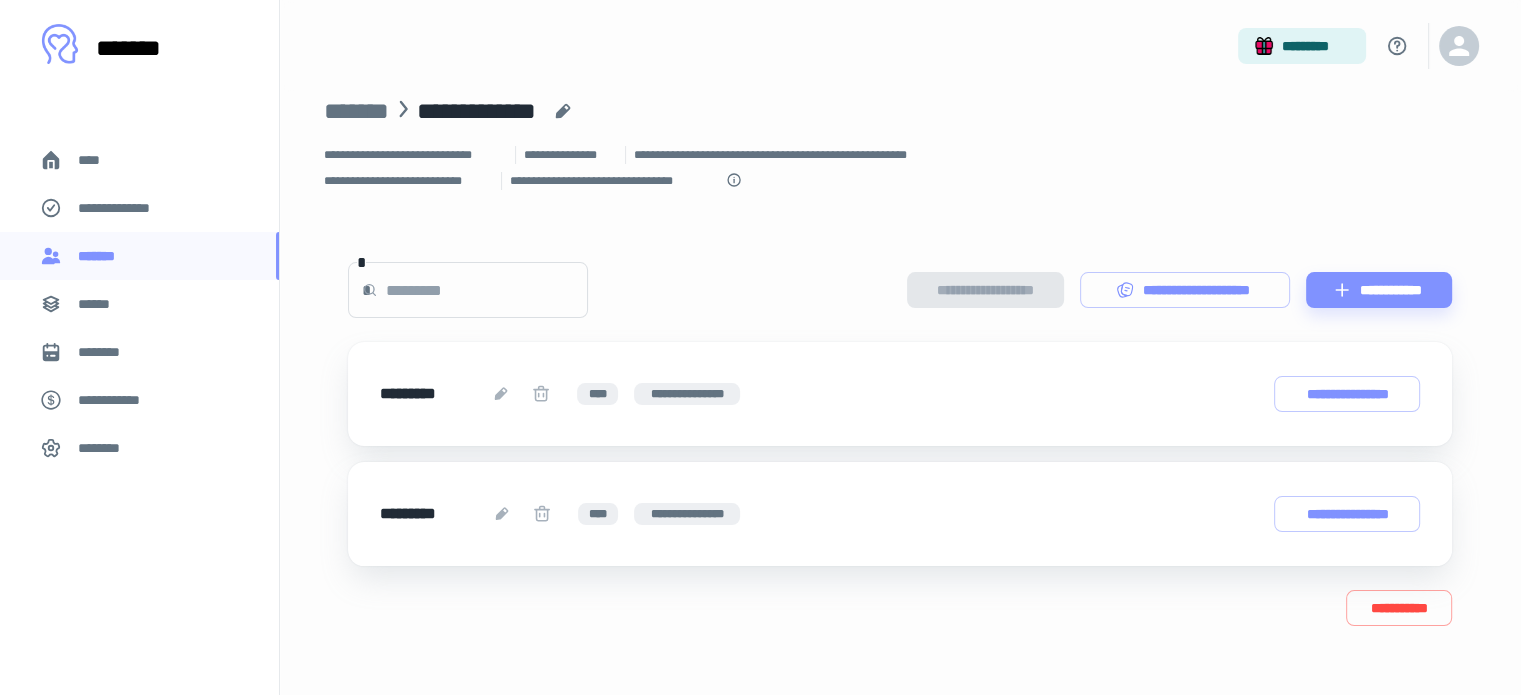 scroll, scrollTop: 34, scrollLeft: 0, axis: vertical 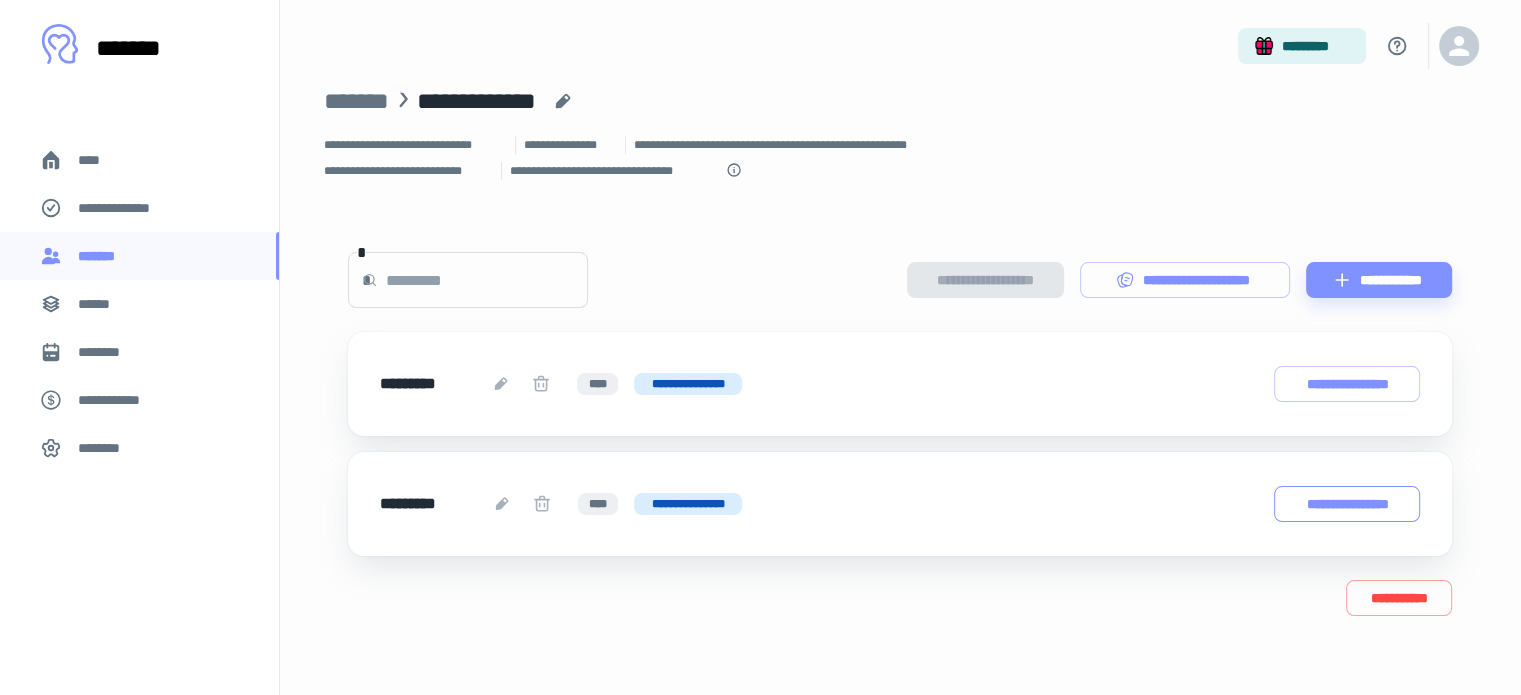 click on "**********" at bounding box center [1347, 504] 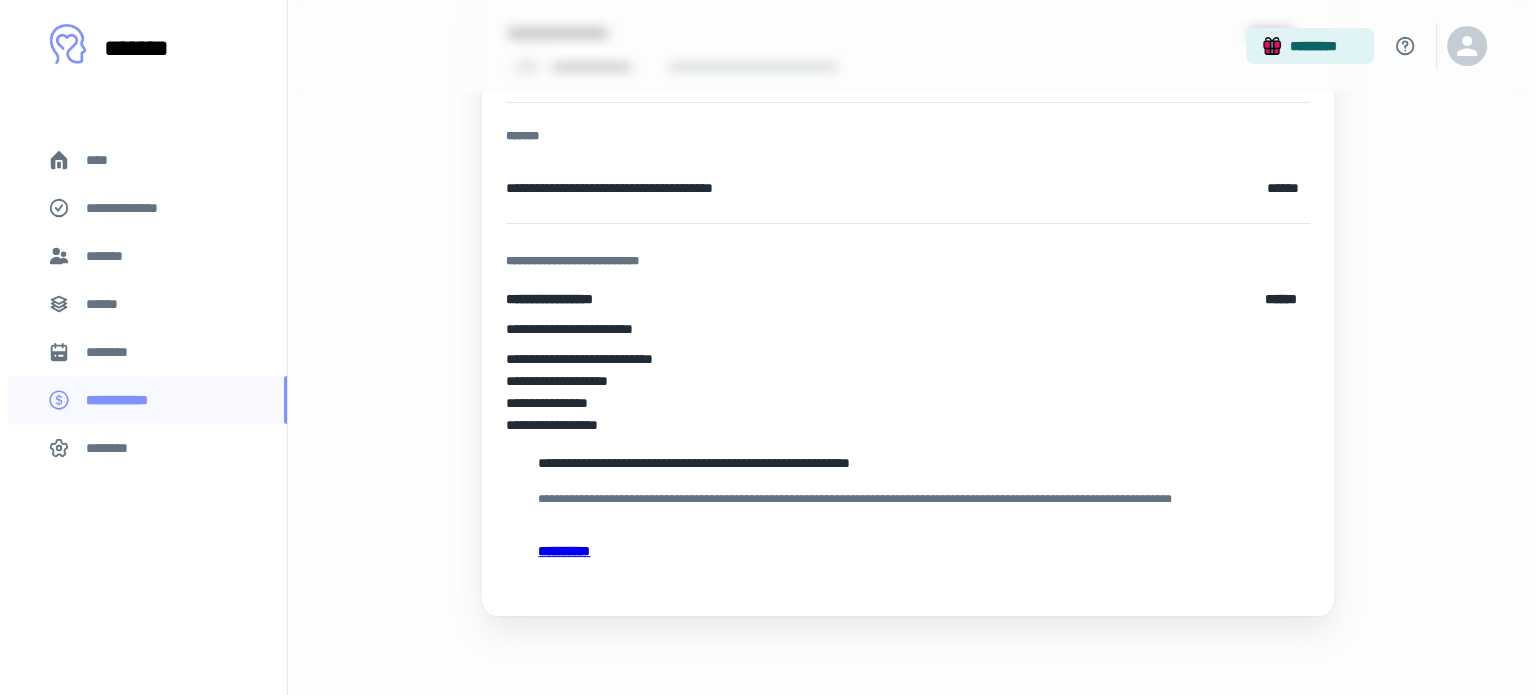 scroll, scrollTop: 0, scrollLeft: 0, axis: both 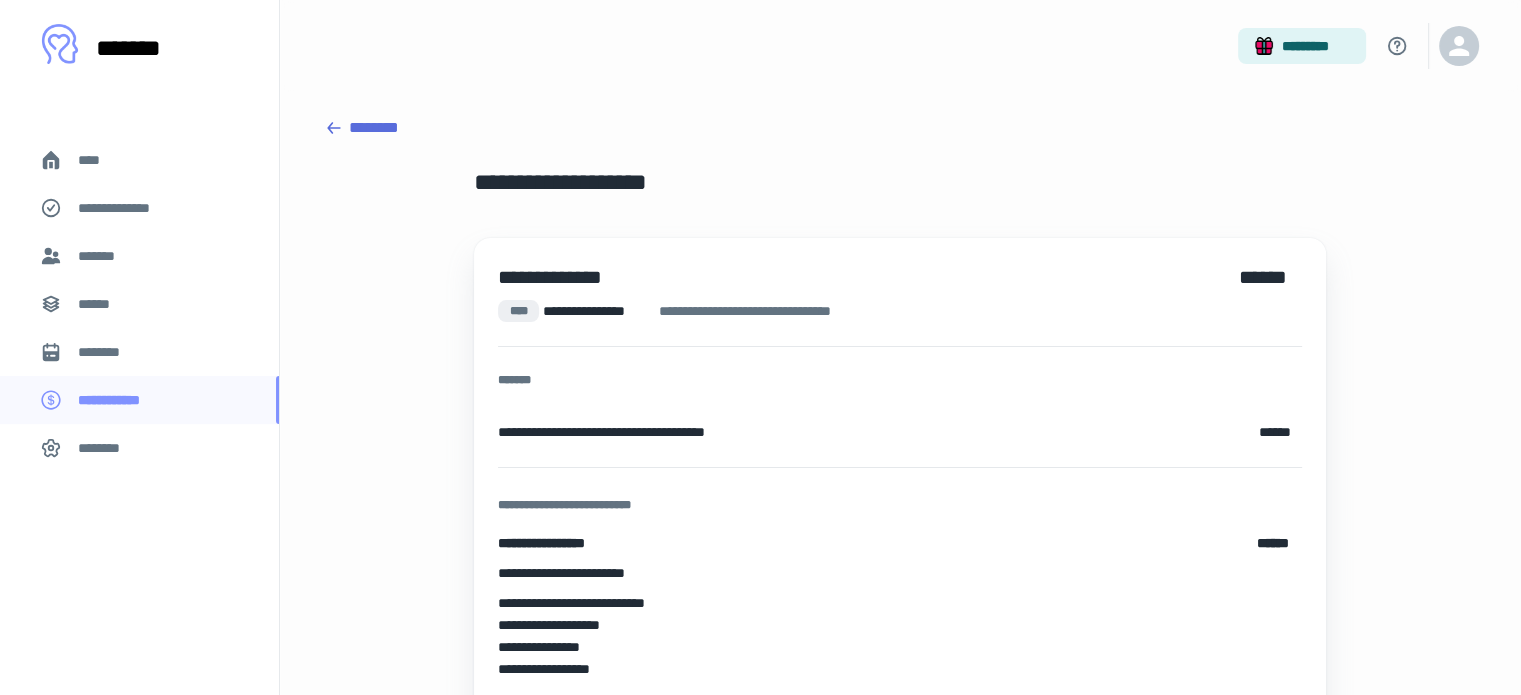 click 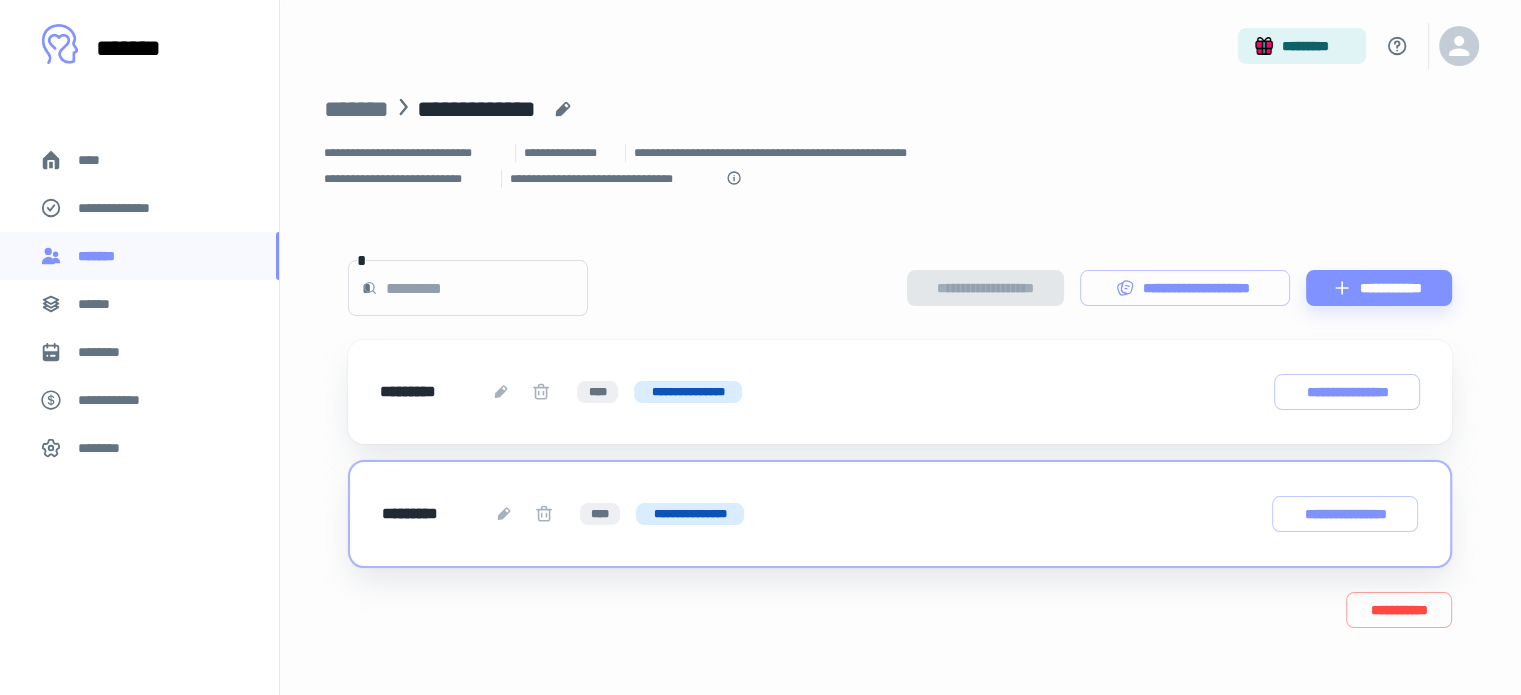 scroll, scrollTop: 27, scrollLeft: 0, axis: vertical 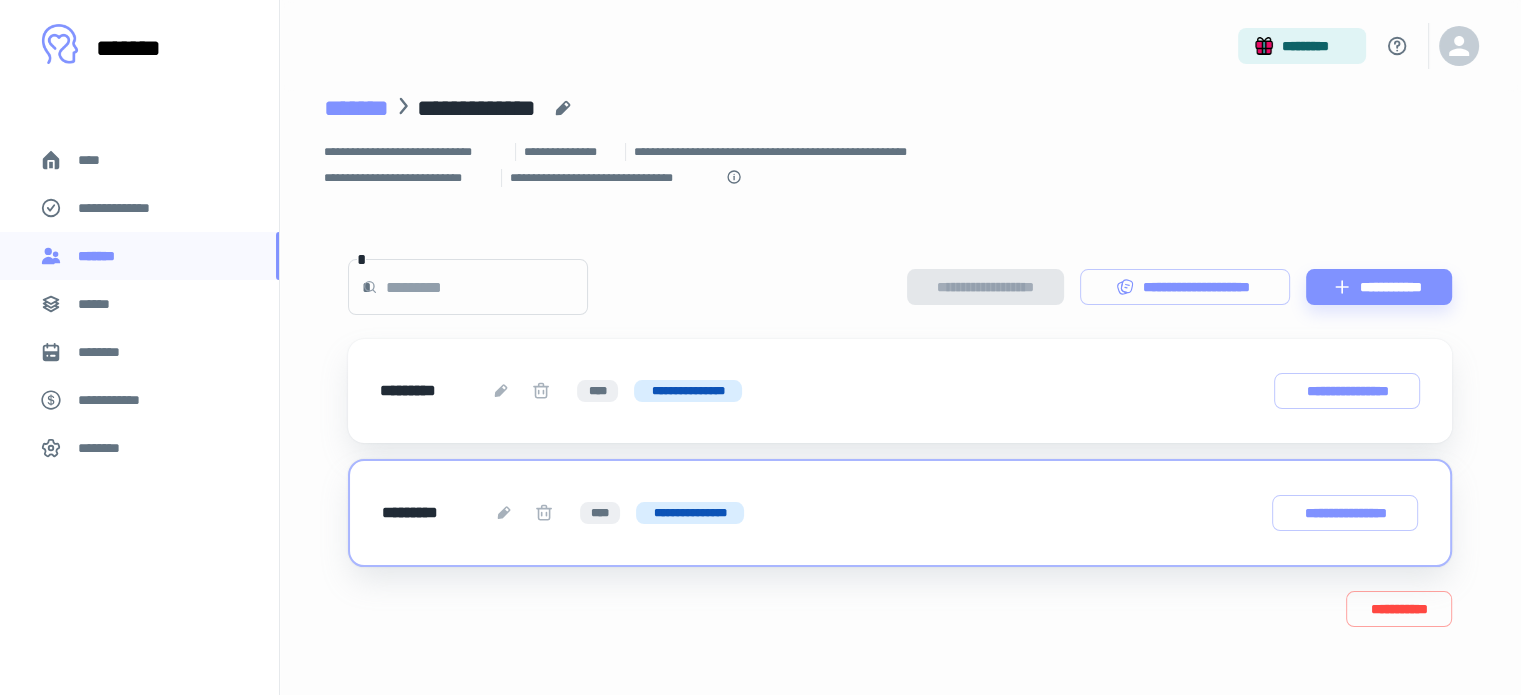 click on "*******" at bounding box center (356, 108) 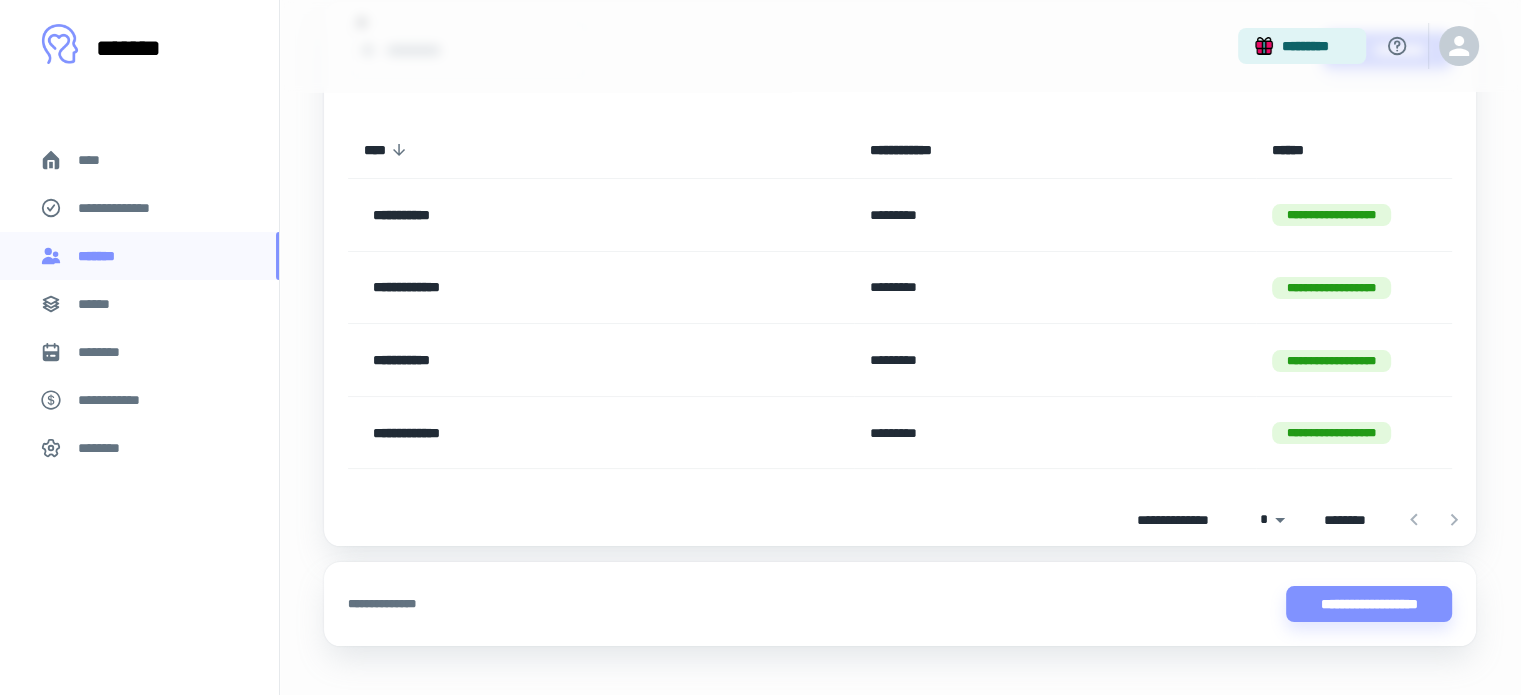 scroll, scrollTop: 191, scrollLeft: 0, axis: vertical 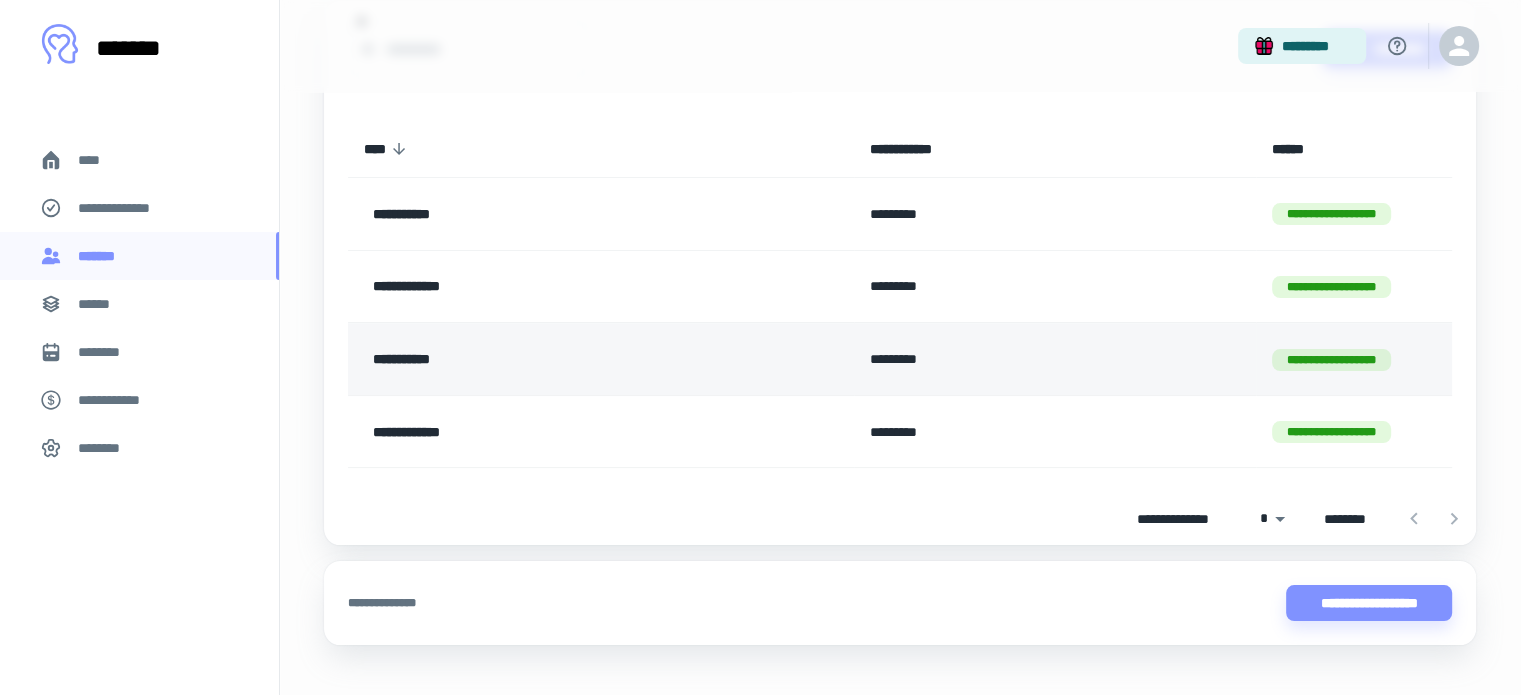 click on "**********" at bounding box center (542, 359) 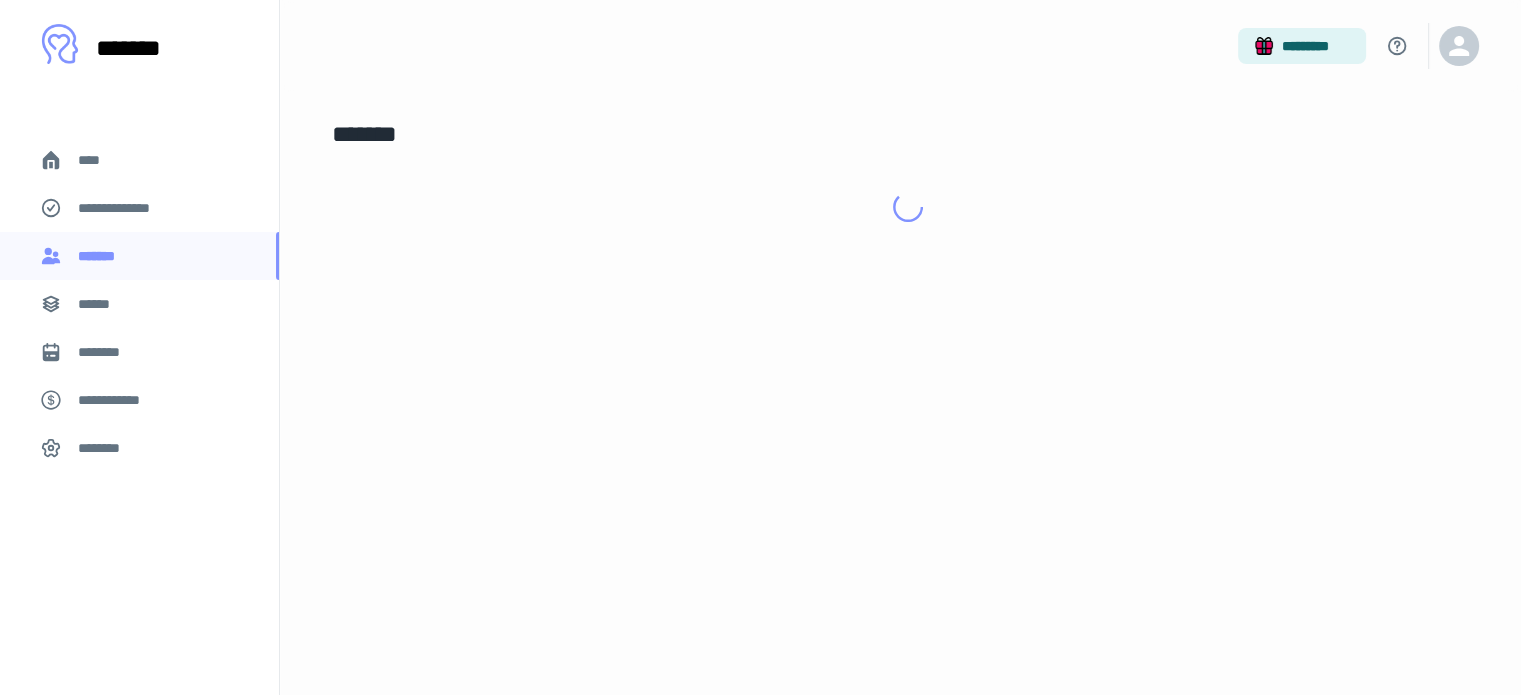 scroll, scrollTop: 0, scrollLeft: 0, axis: both 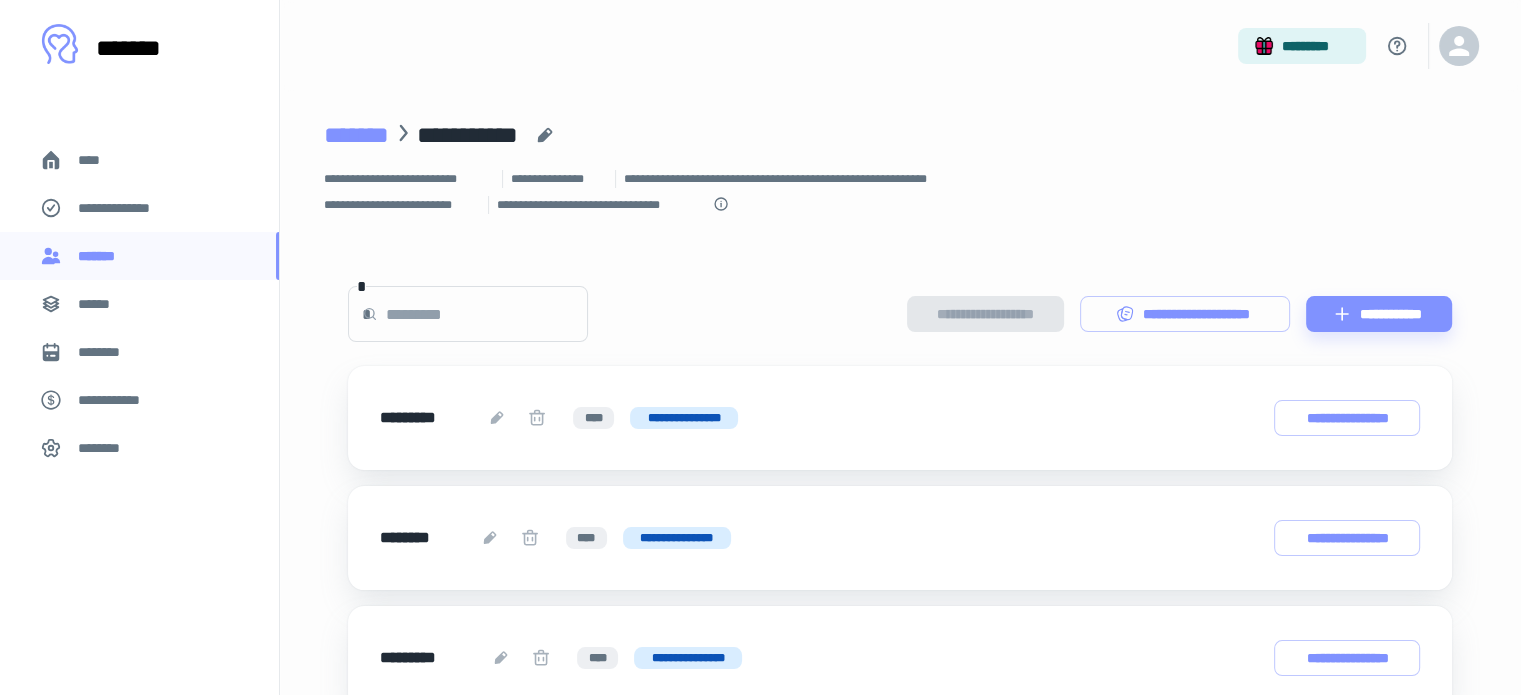 click on "*******" at bounding box center (356, 135) 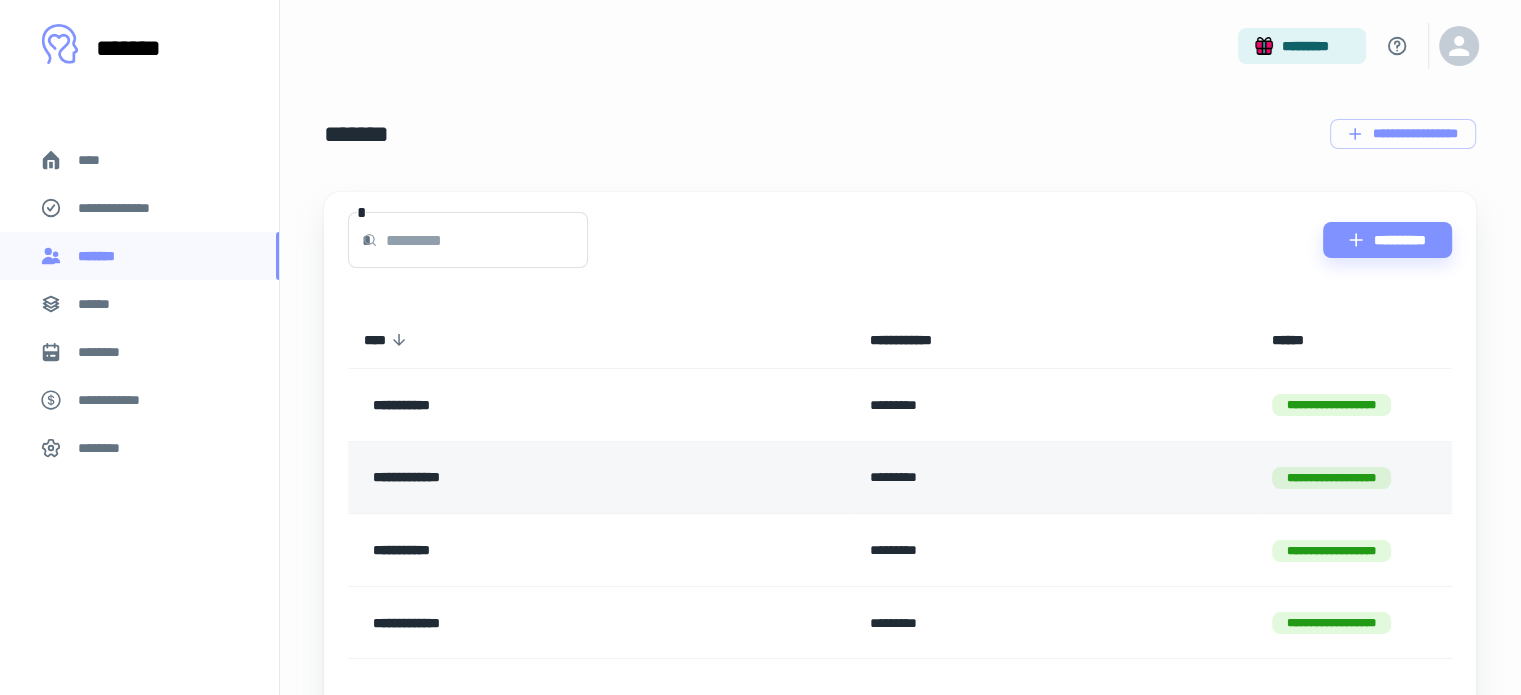 click on "**********" at bounding box center [542, 478] 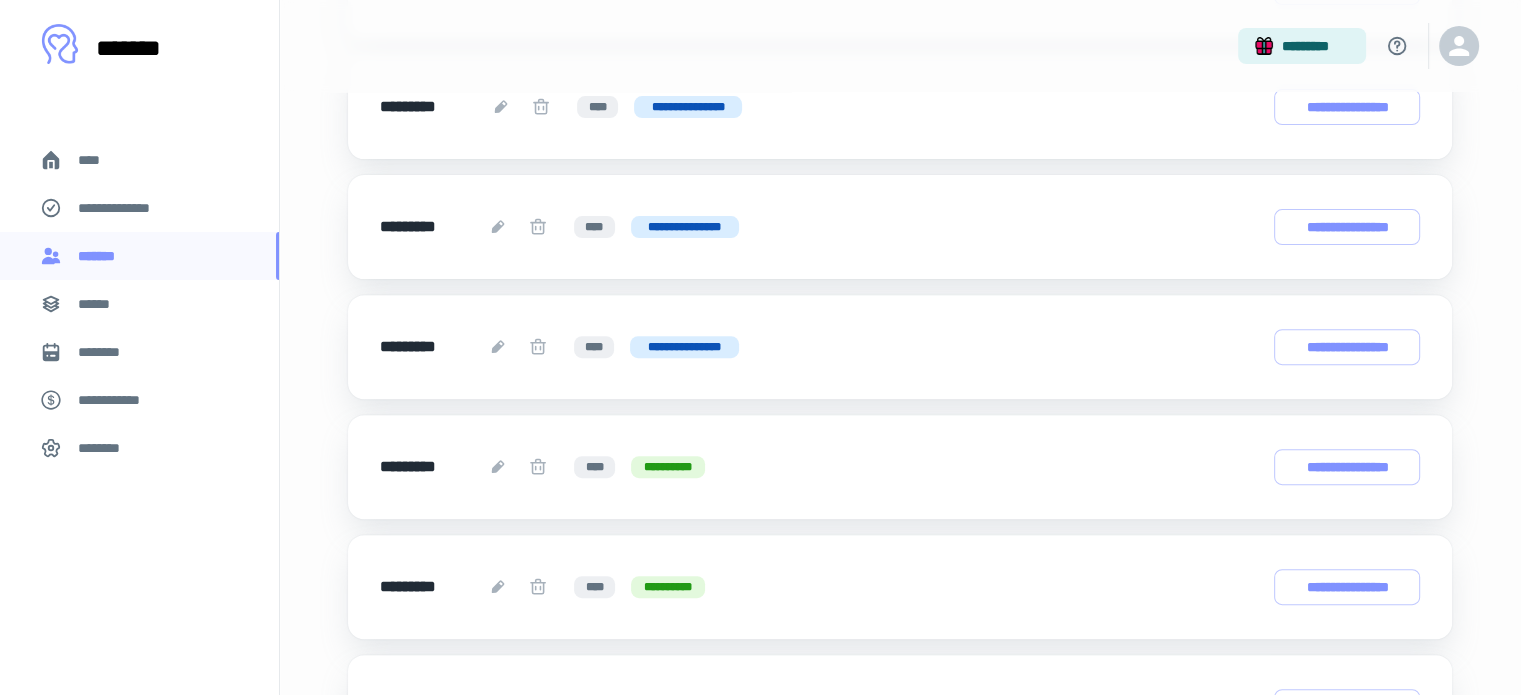 scroll, scrollTop: 0, scrollLeft: 0, axis: both 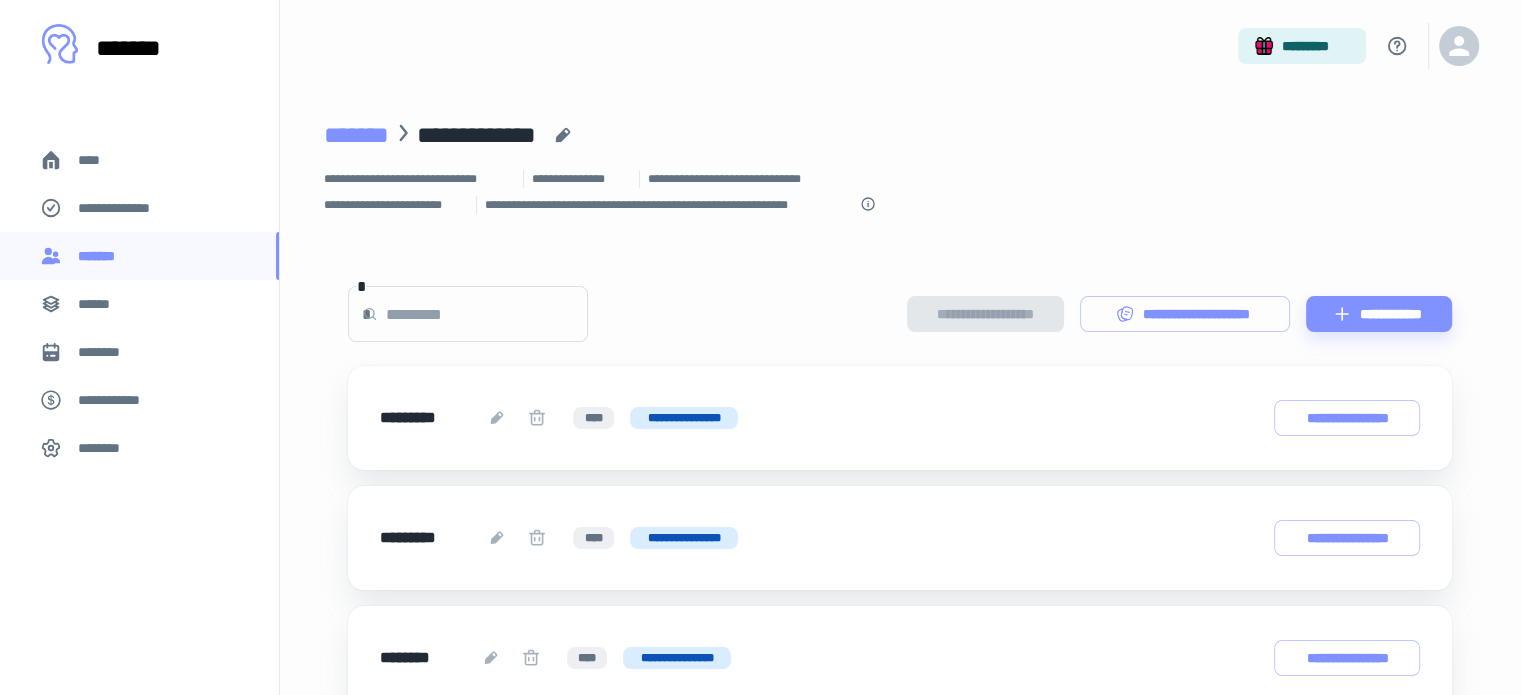 click on "*******" at bounding box center (356, 135) 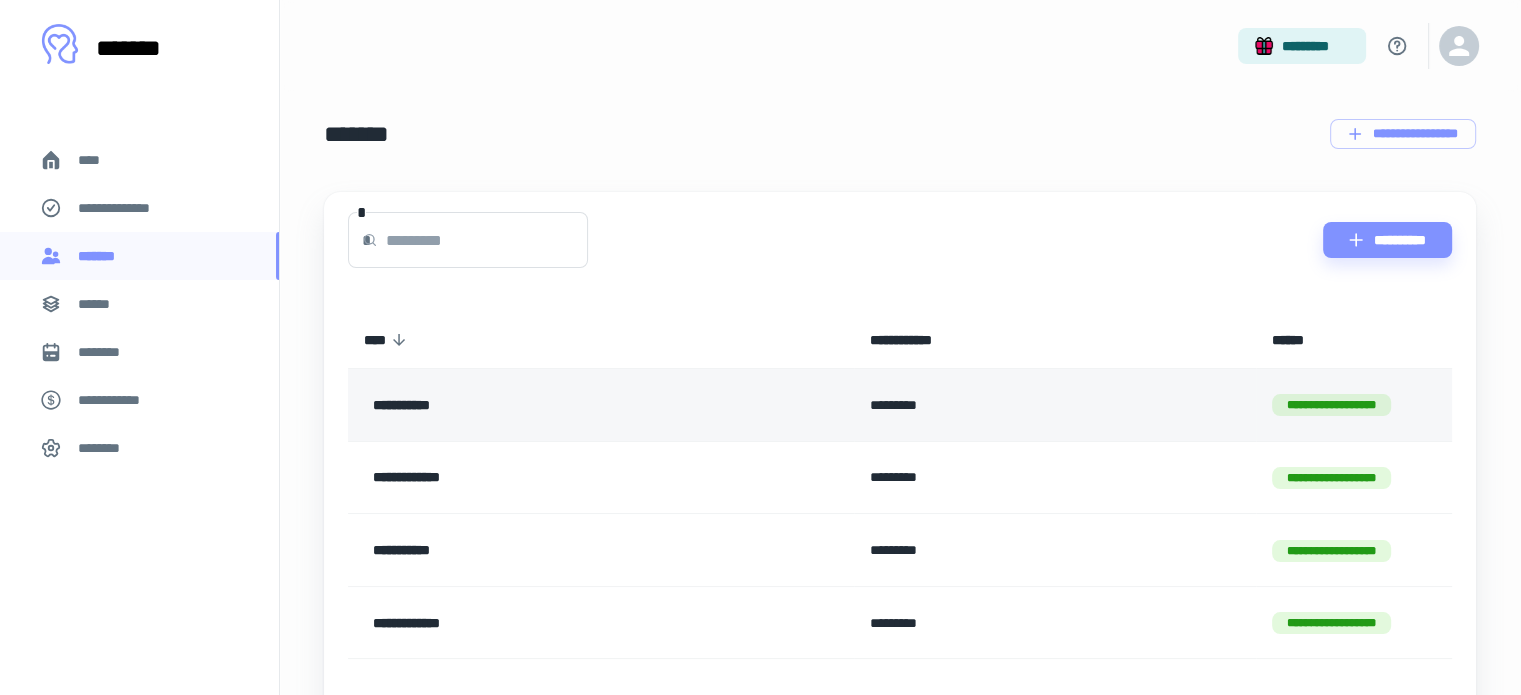 click on "**********" at bounding box center (542, 405) 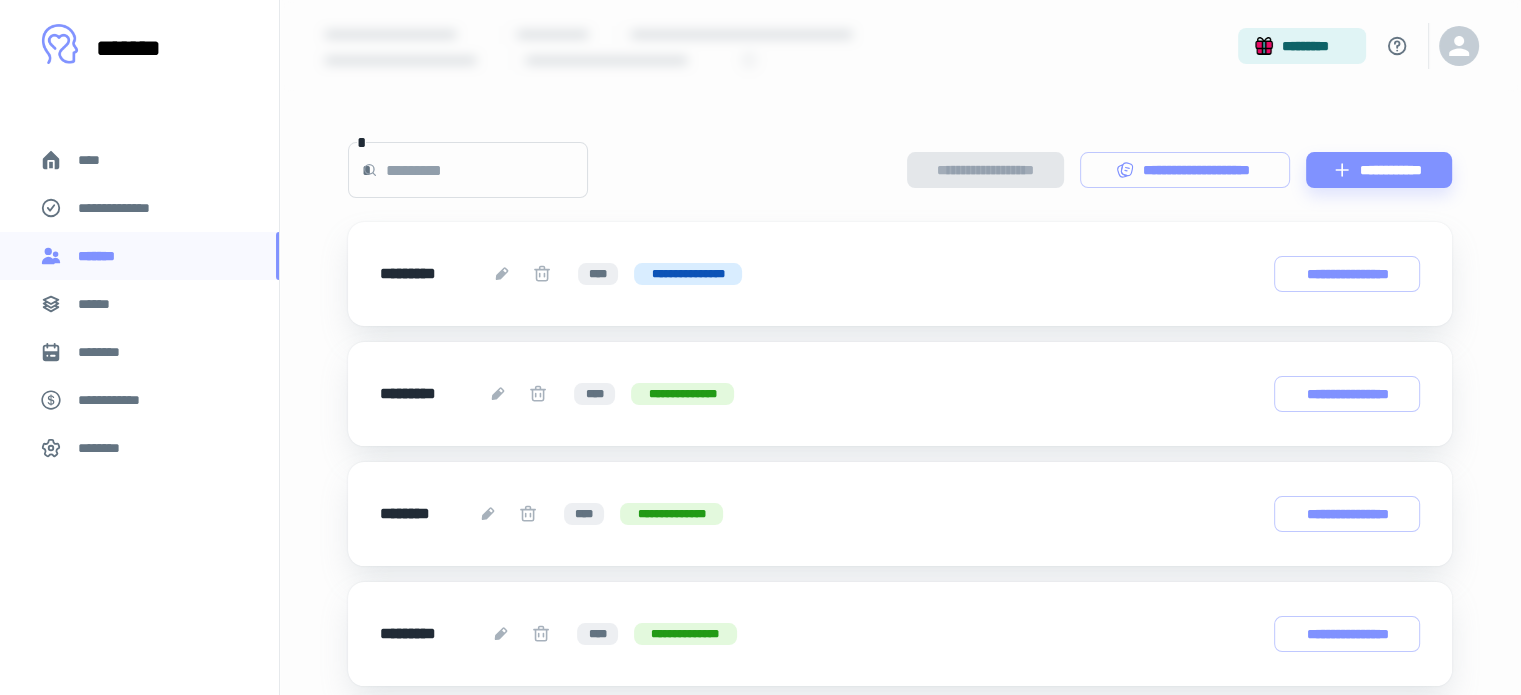 scroll, scrollTop: 146, scrollLeft: 0, axis: vertical 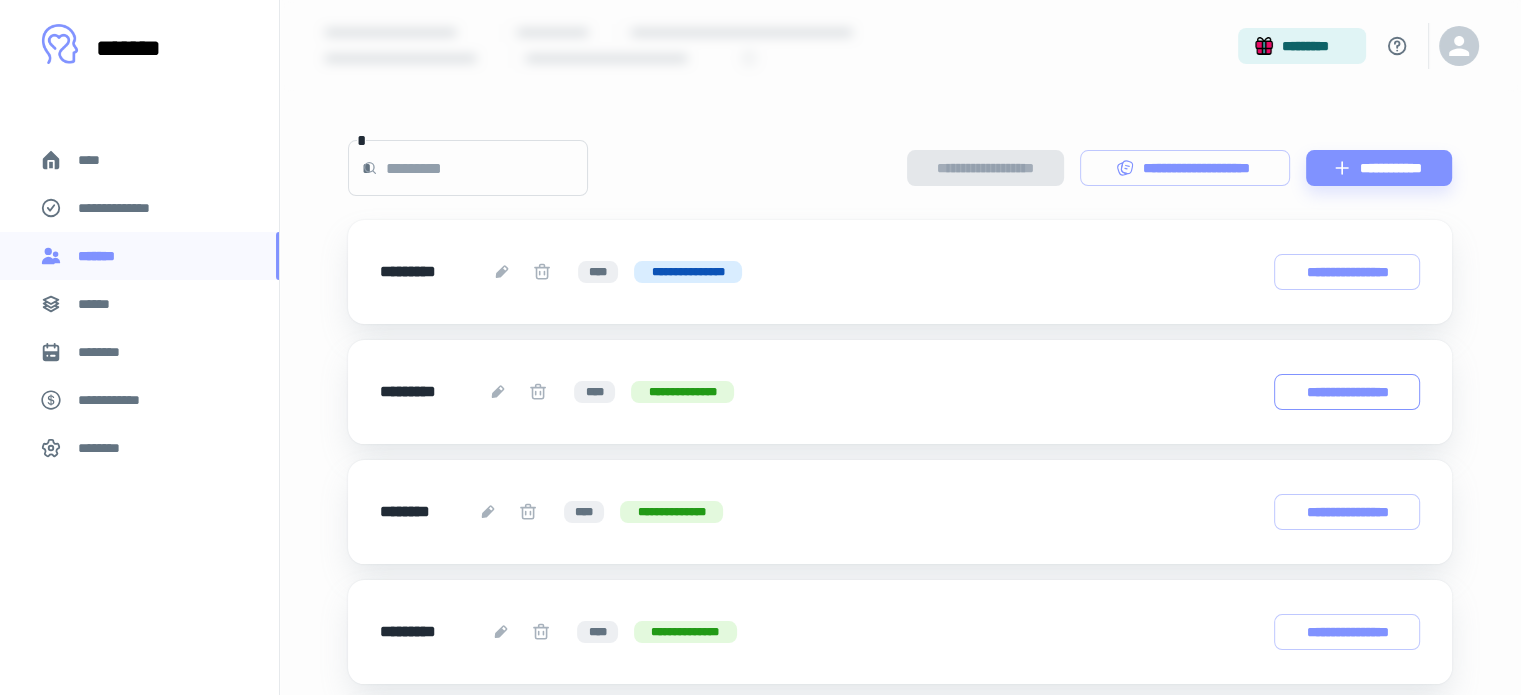 click on "**********" at bounding box center [1347, 392] 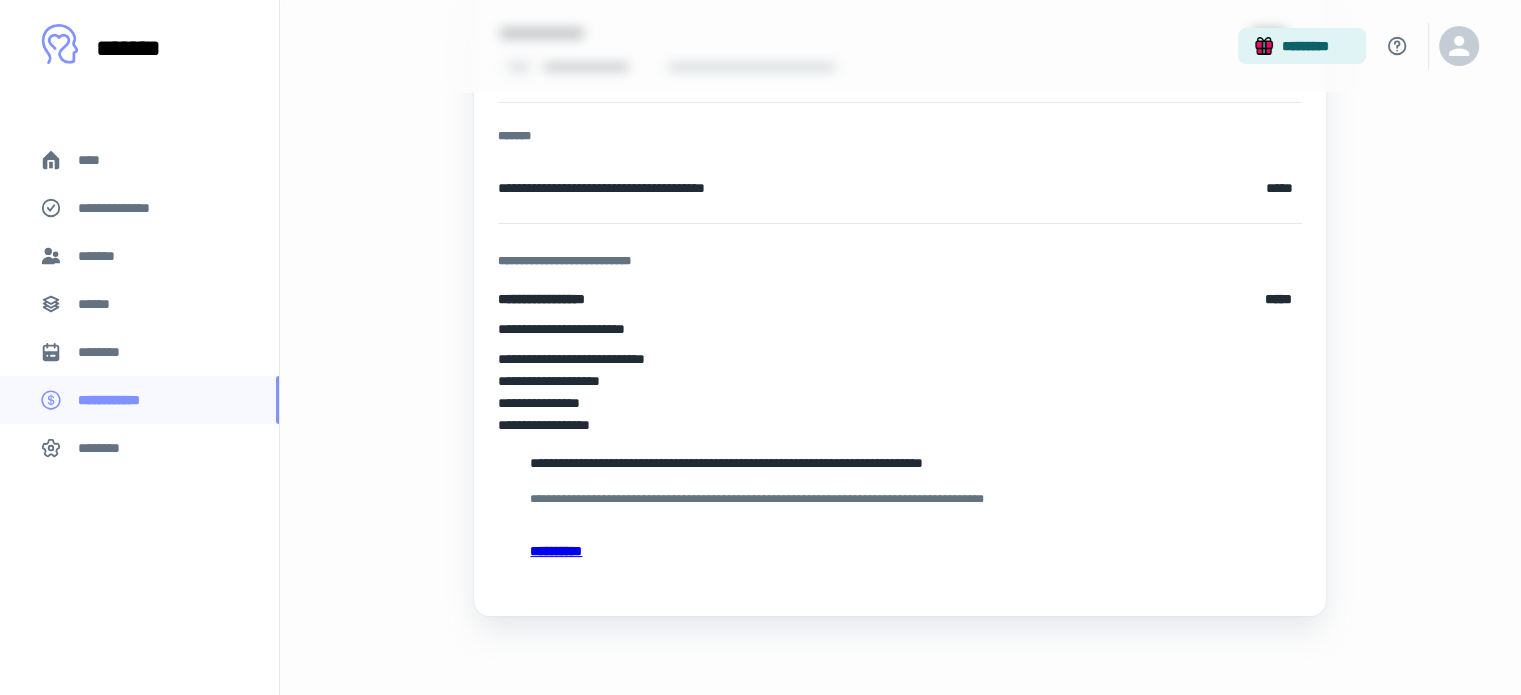 scroll, scrollTop: 0, scrollLeft: 0, axis: both 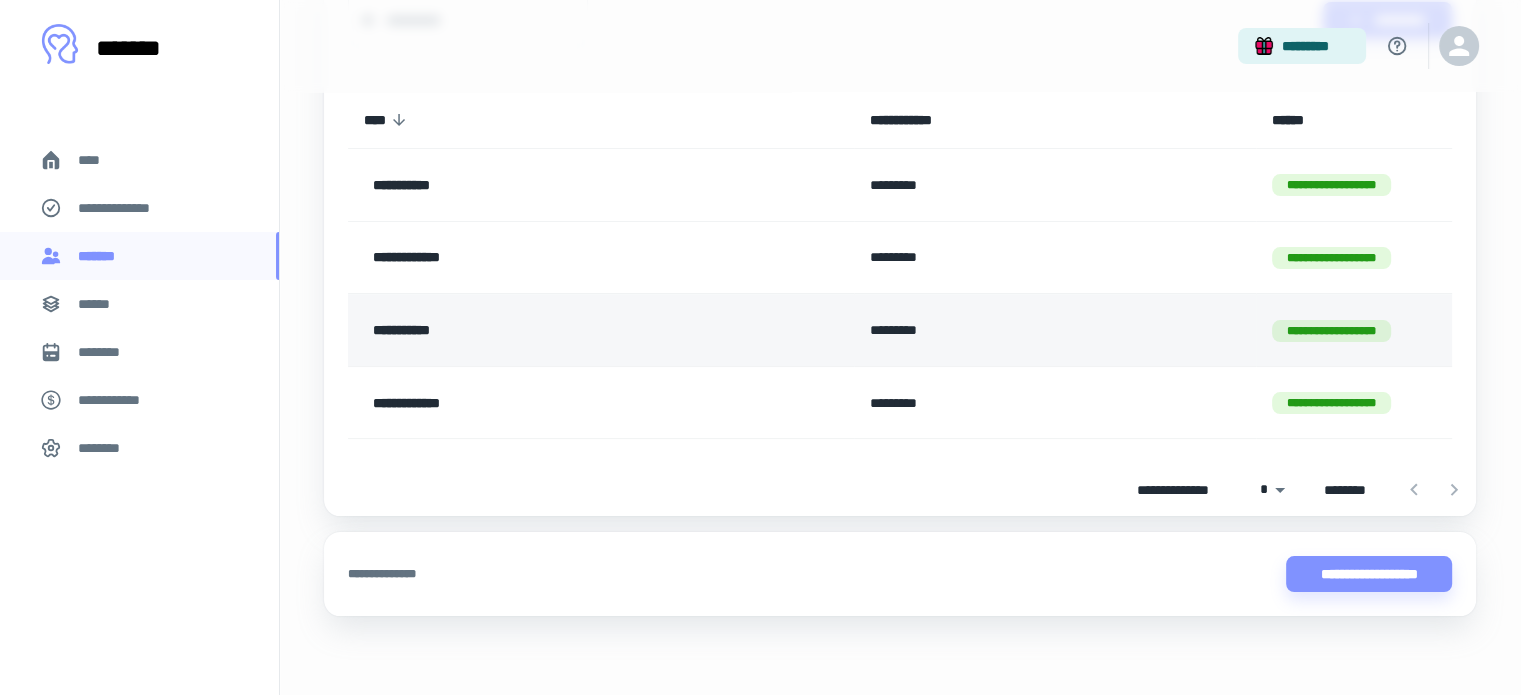 click on "**********" at bounding box center (542, 330) 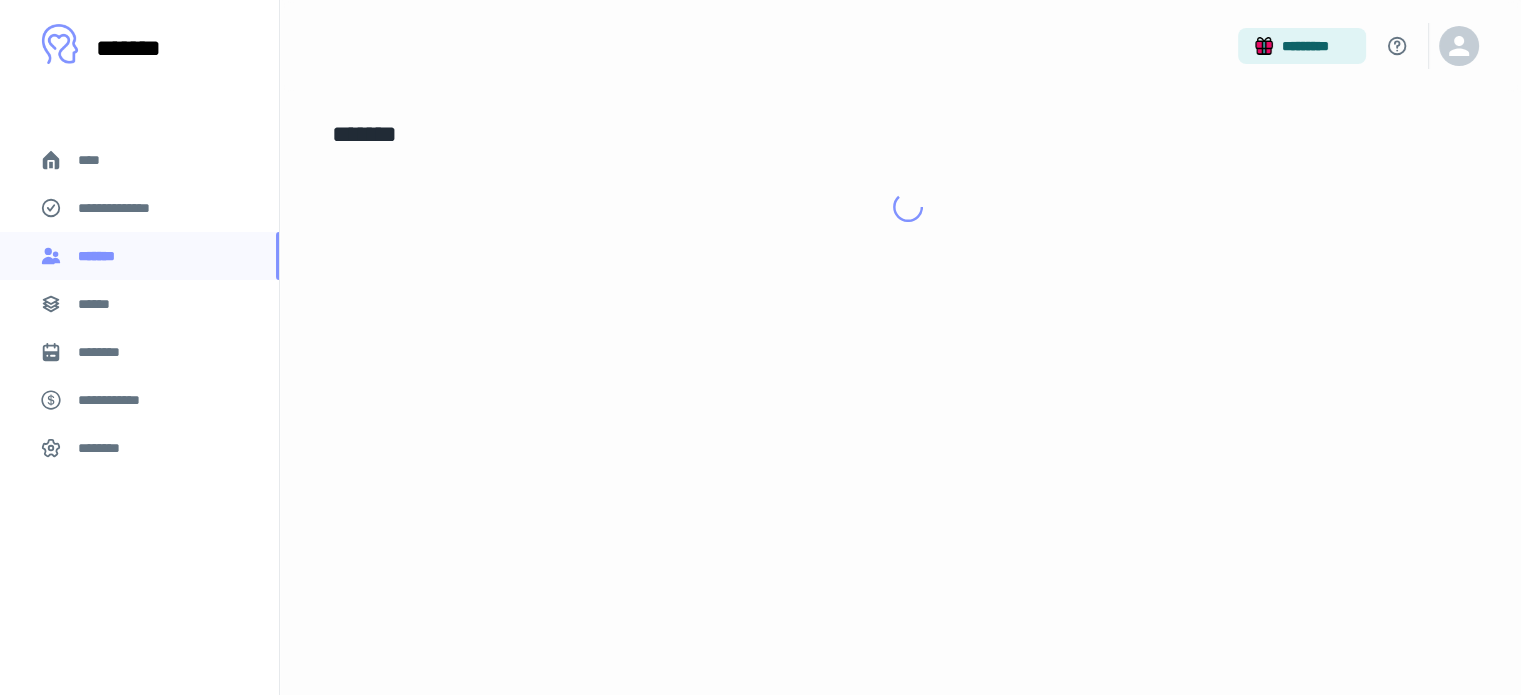 scroll, scrollTop: 0, scrollLeft: 0, axis: both 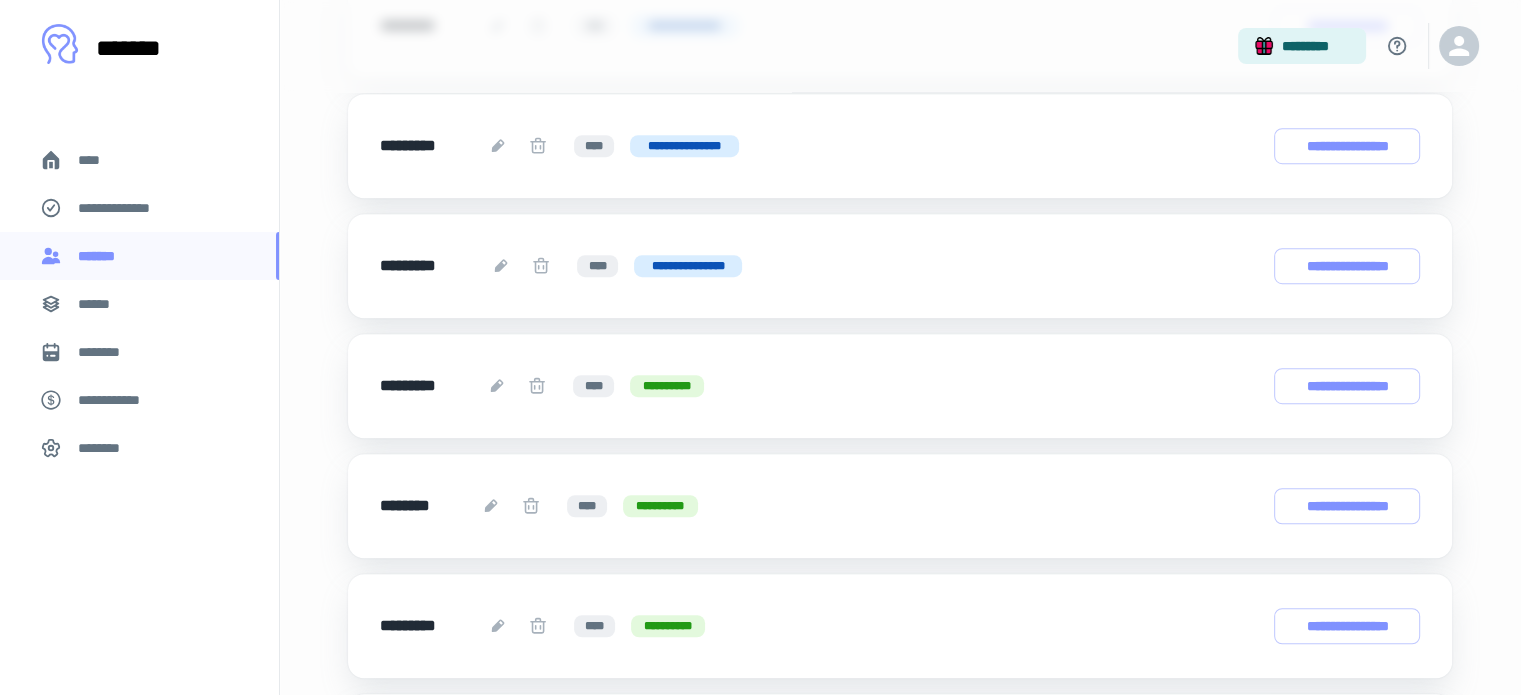 click on "*********" at bounding box center (422, 266) 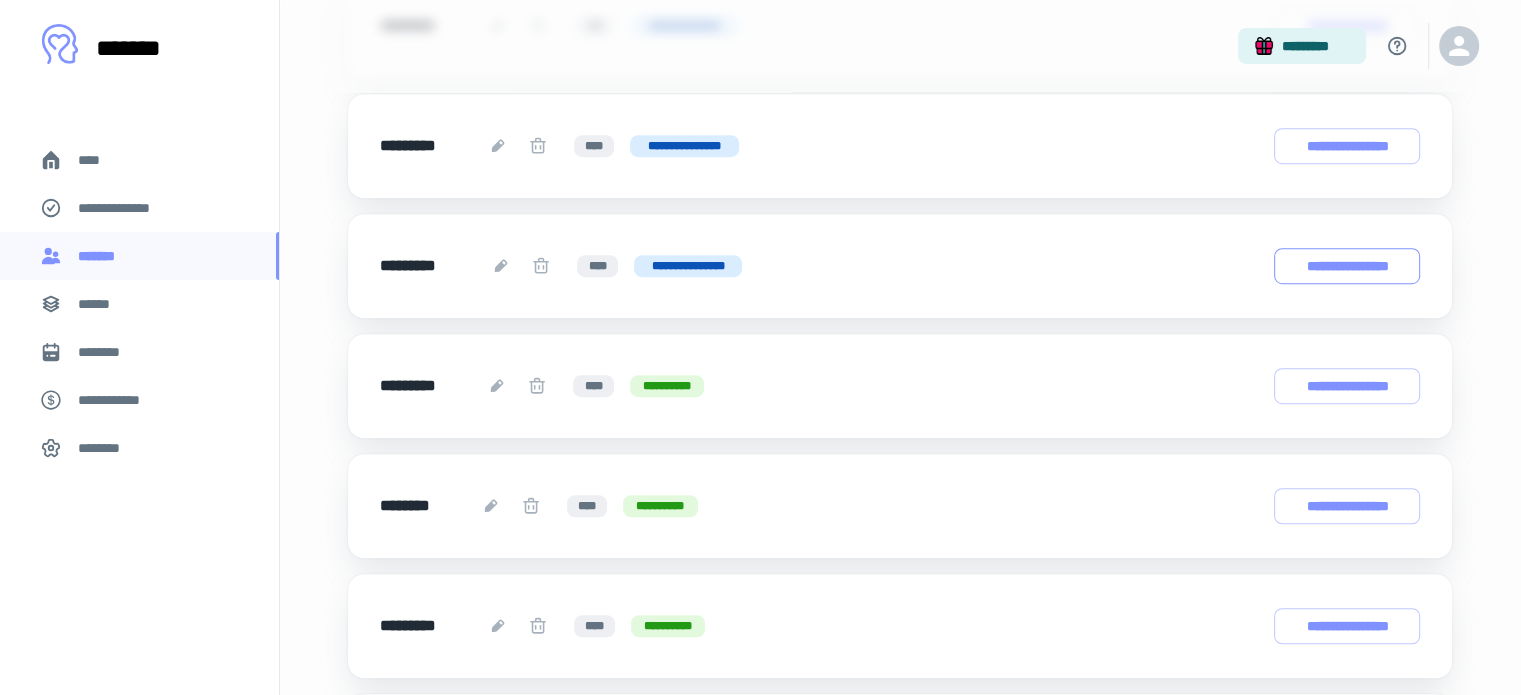 click on "**********" at bounding box center (1347, 266) 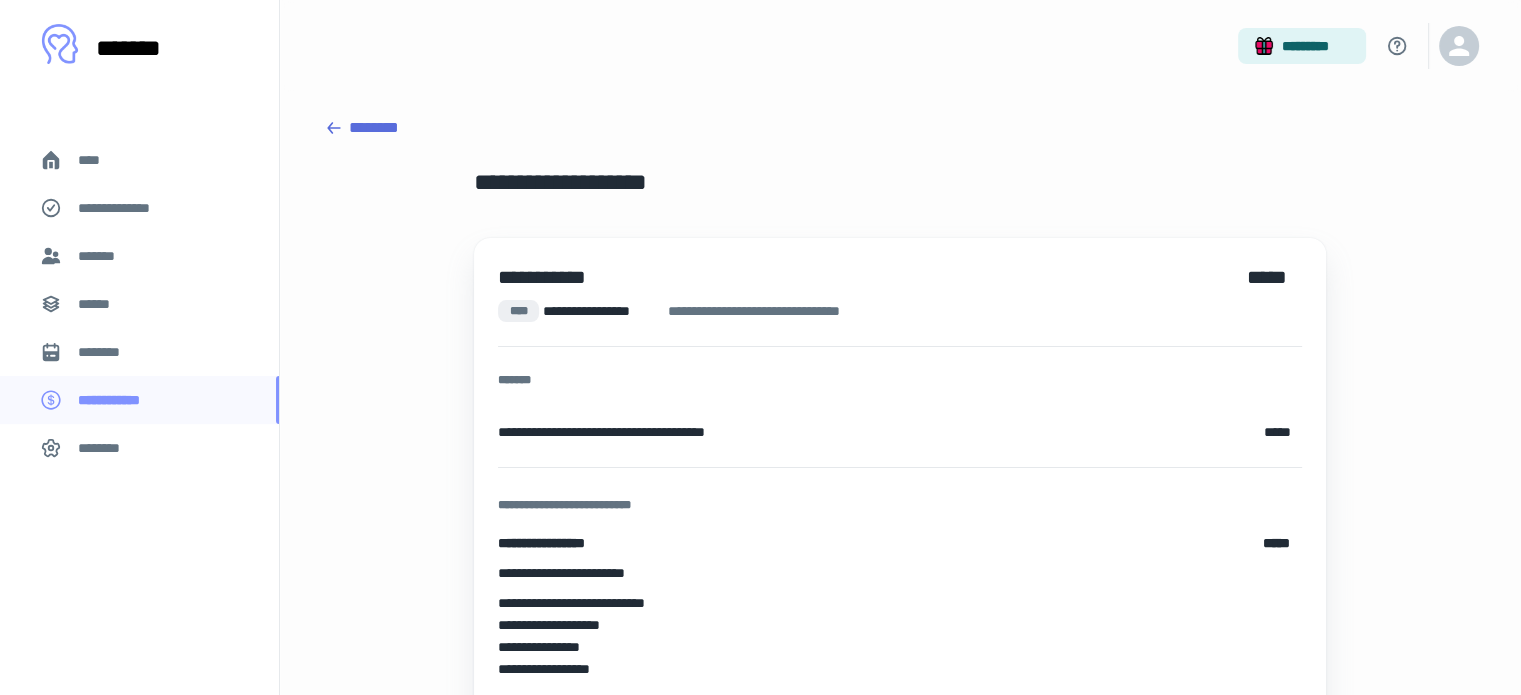 scroll, scrollTop: 244, scrollLeft: 0, axis: vertical 